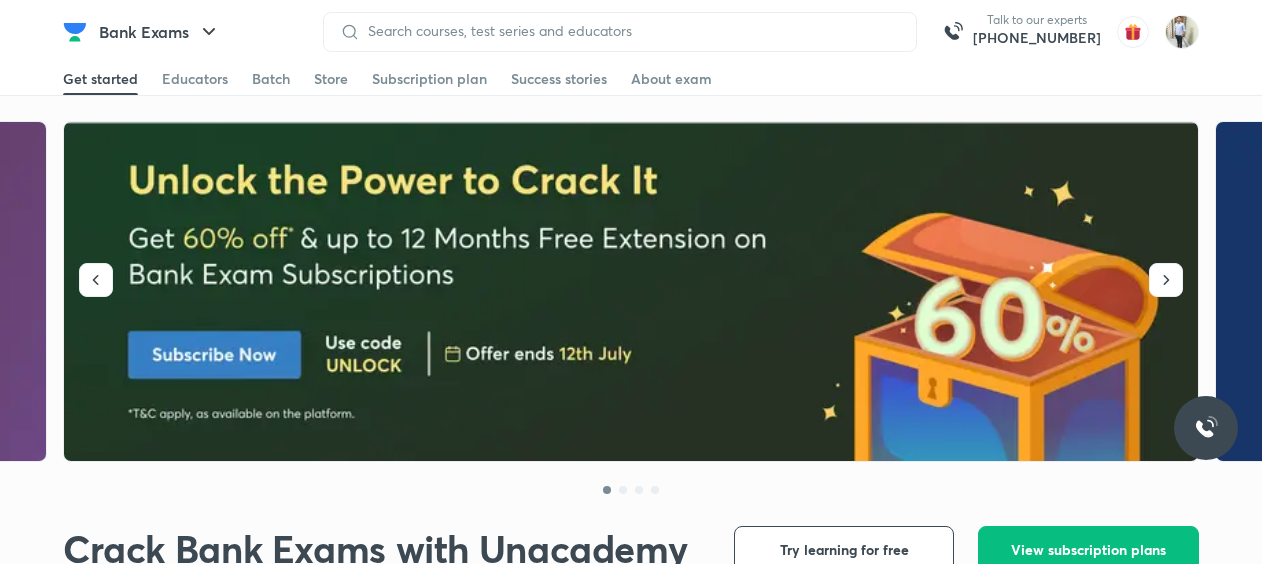 scroll, scrollTop: 0, scrollLeft: 0, axis: both 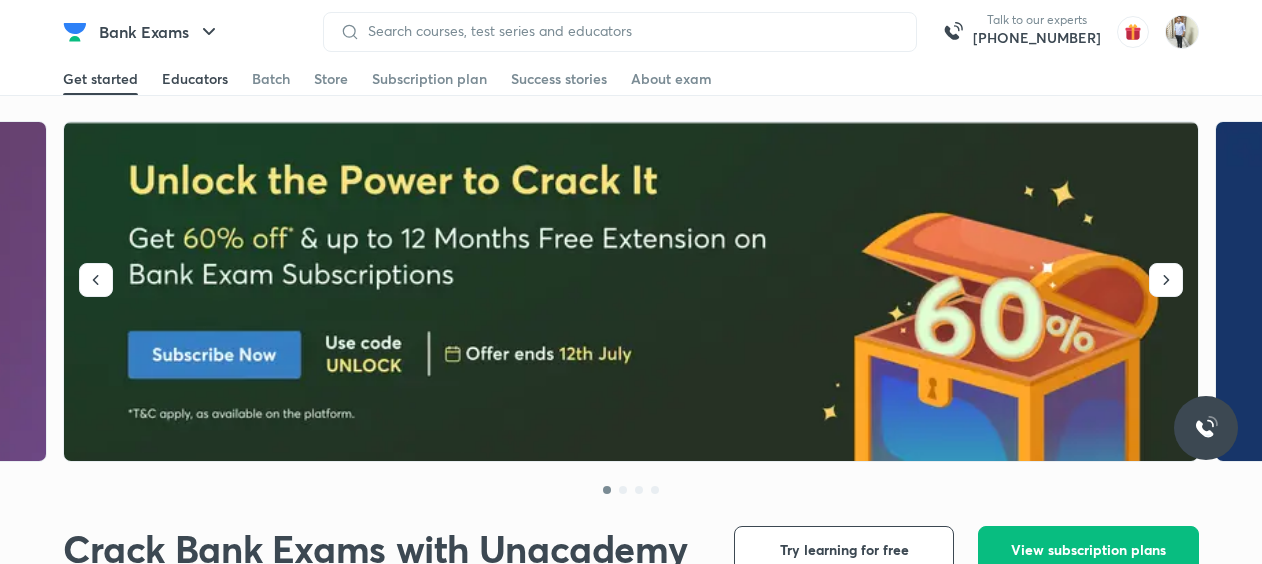 click on "Educators" at bounding box center [195, 79] 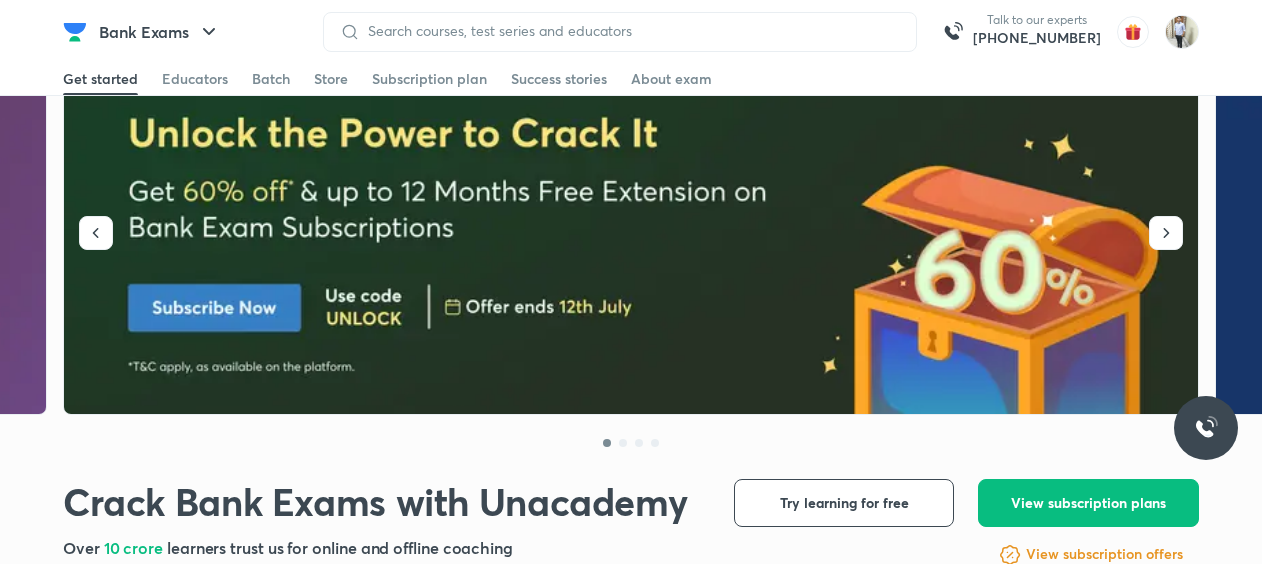 scroll, scrollTop: 0, scrollLeft: 0, axis: both 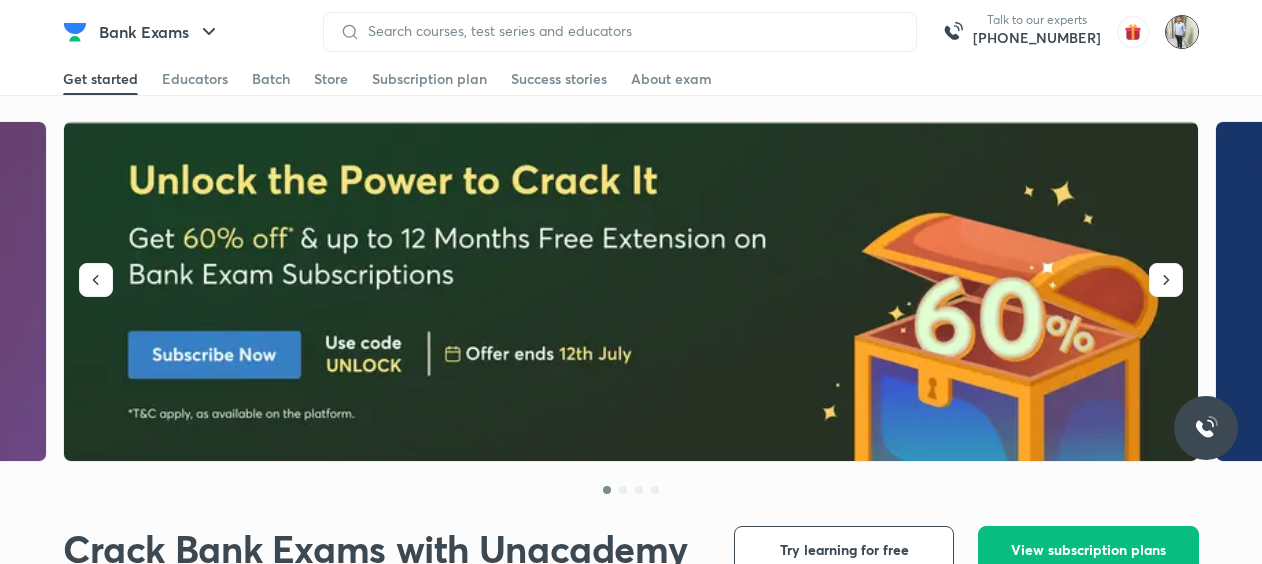 click at bounding box center [1182, 32] 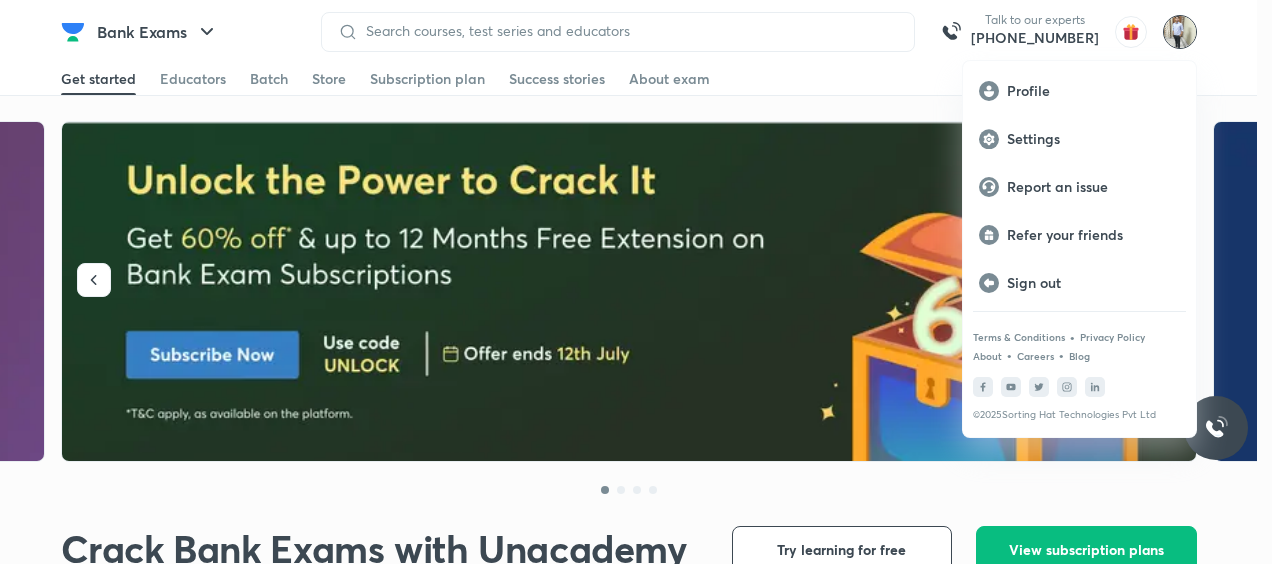 click at bounding box center [636, 282] 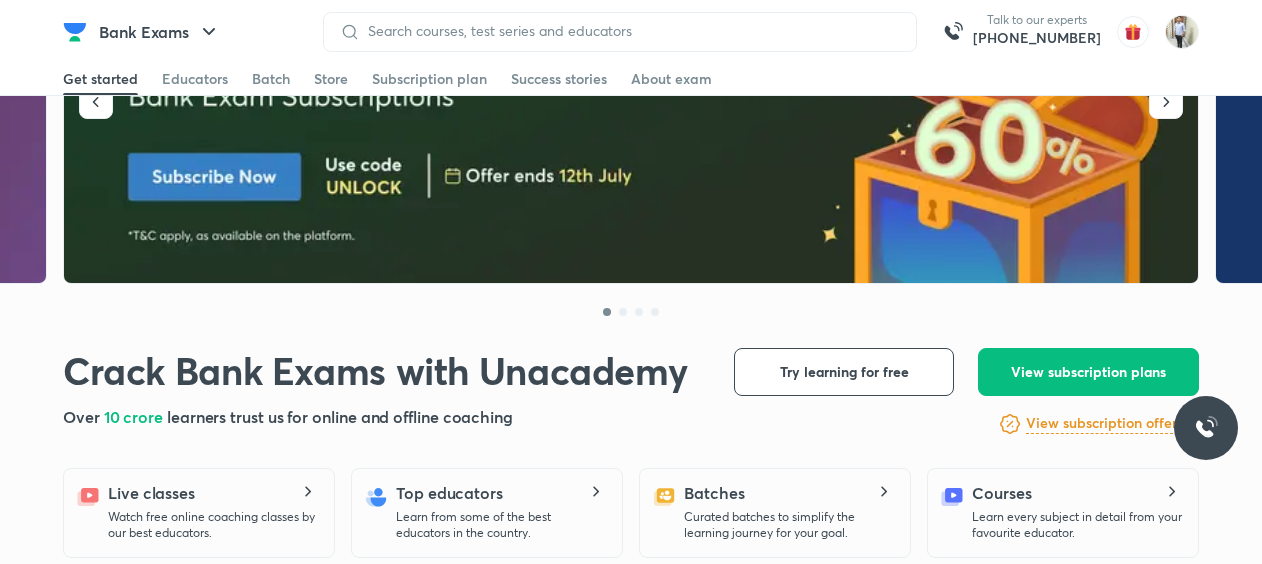 scroll, scrollTop: 600, scrollLeft: 0, axis: vertical 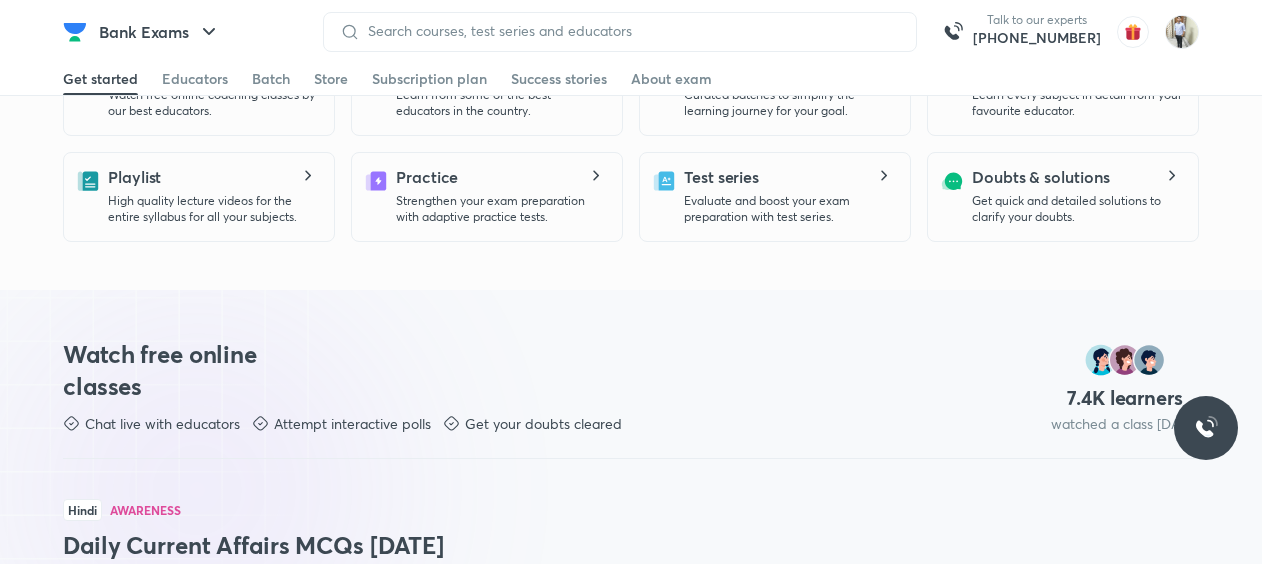 click on "Watch free online classes" at bounding box center [179, 370] 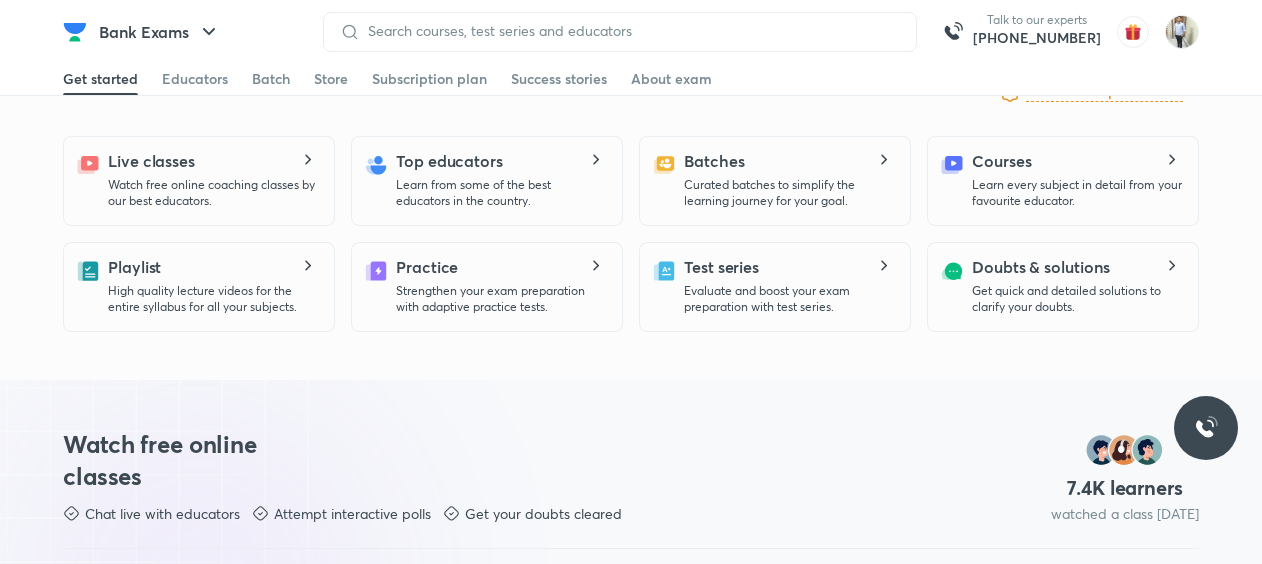 scroll, scrollTop: 500, scrollLeft: 0, axis: vertical 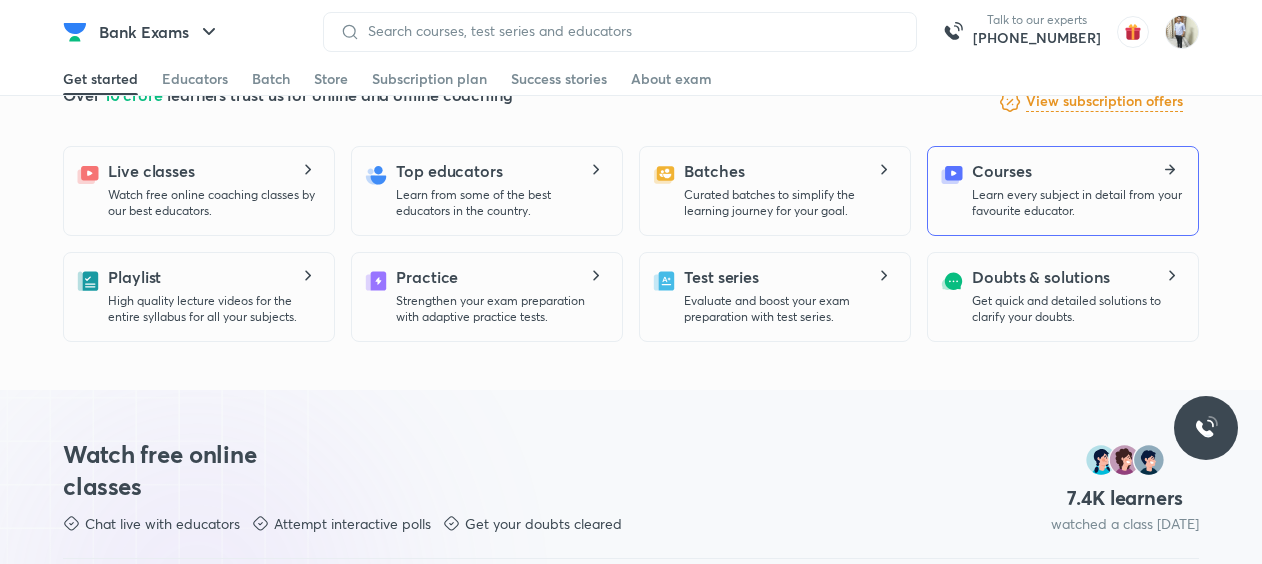 click on "Learn every subject in detail from your favourite educator." at bounding box center (1077, 203) 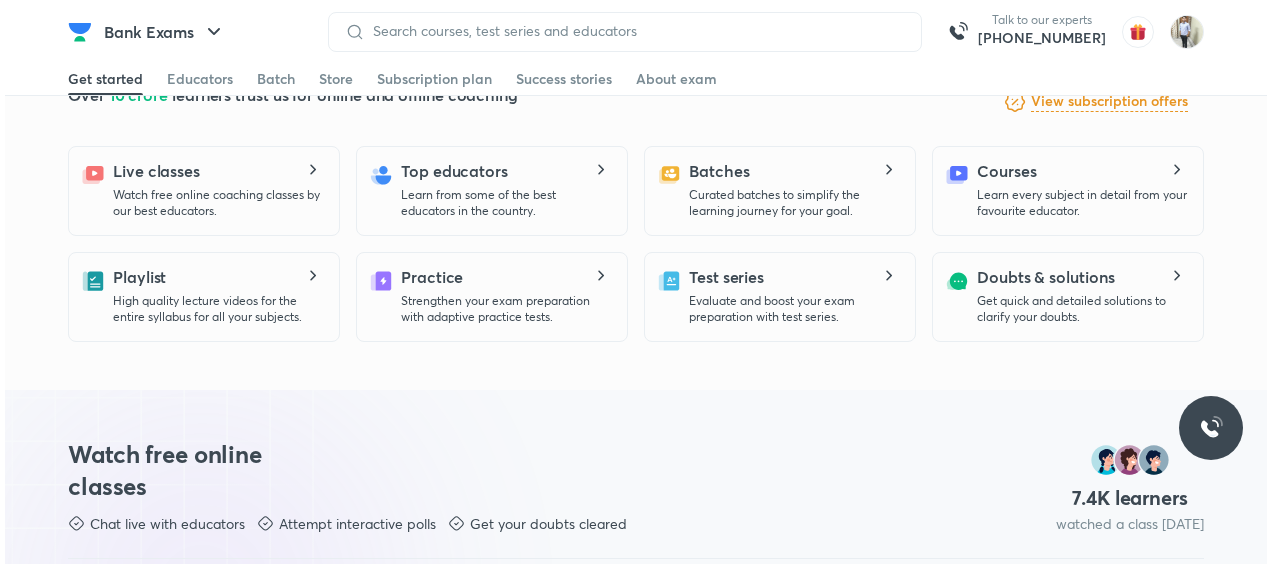scroll, scrollTop: 0, scrollLeft: 0, axis: both 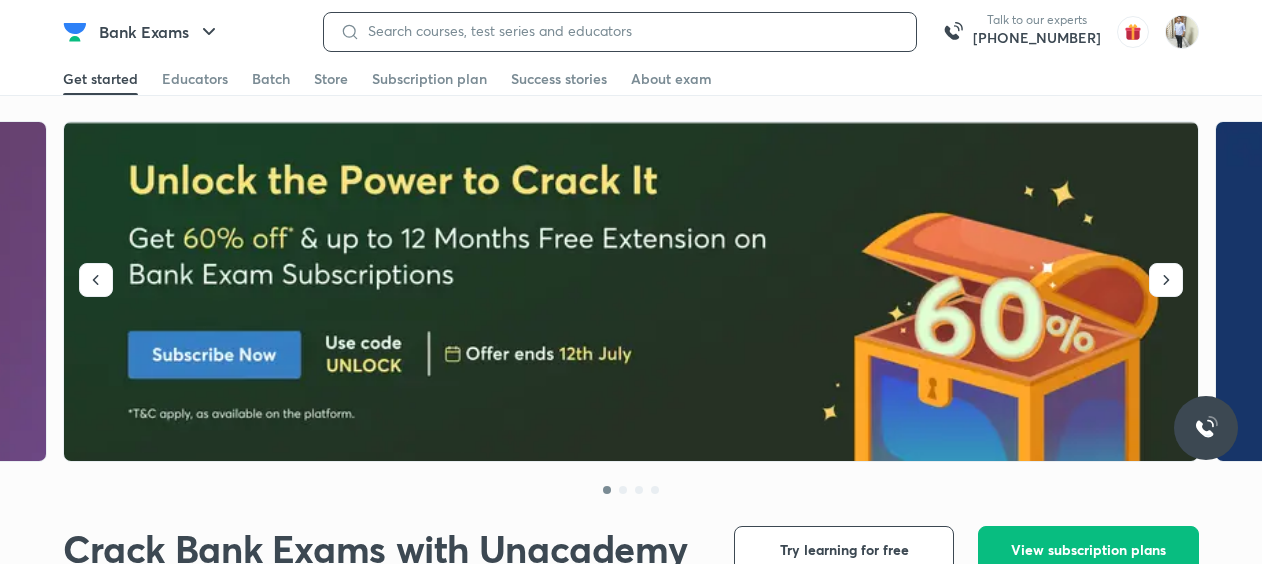 click at bounding box center (630, 31) 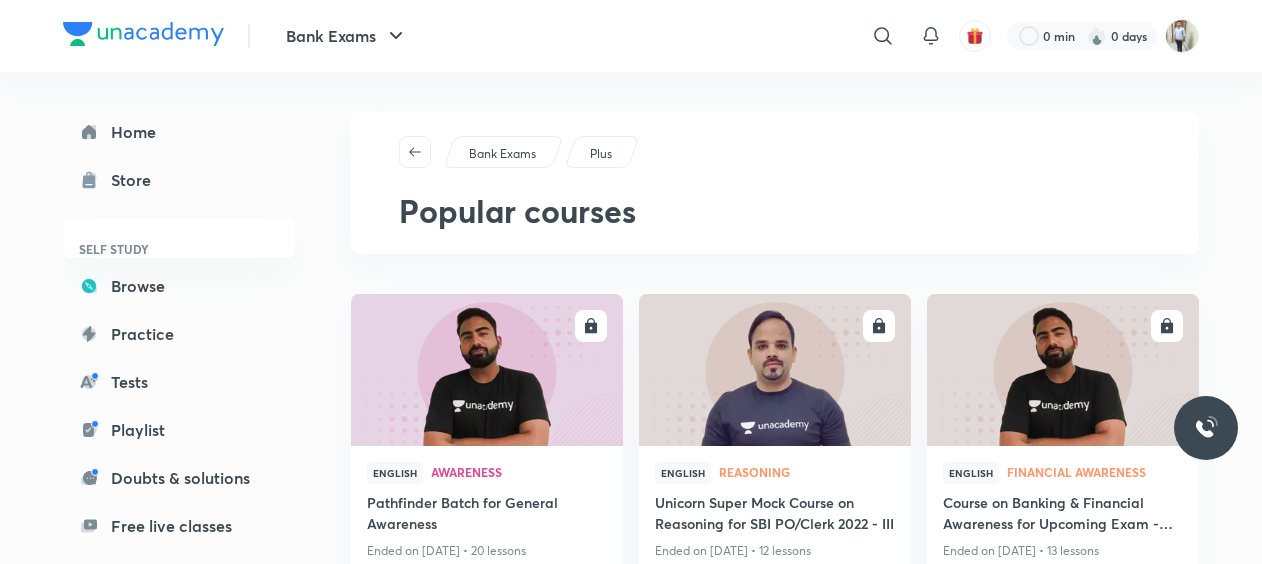 scroll, scrollTop: 0, scrollLeft: 0, axis: both 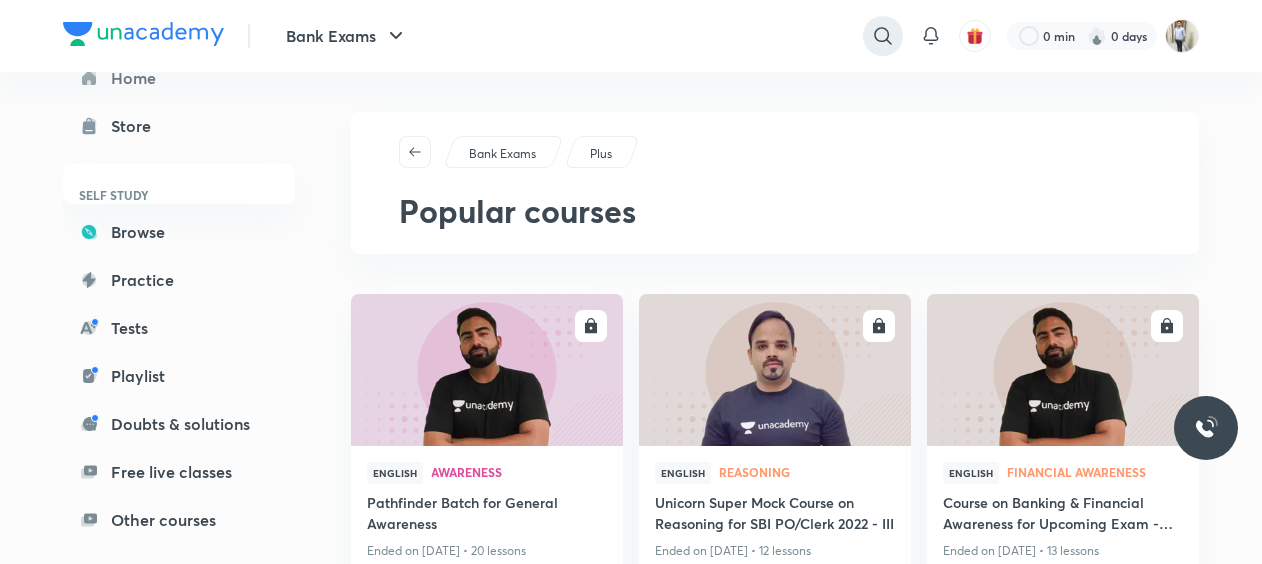 click 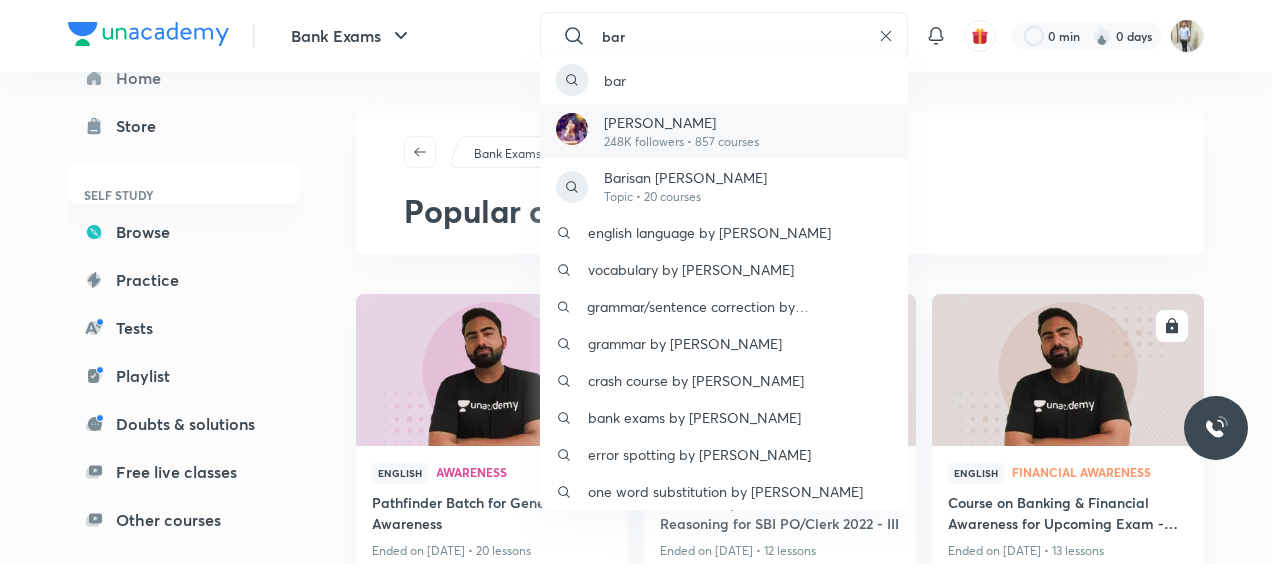 type on "bar" 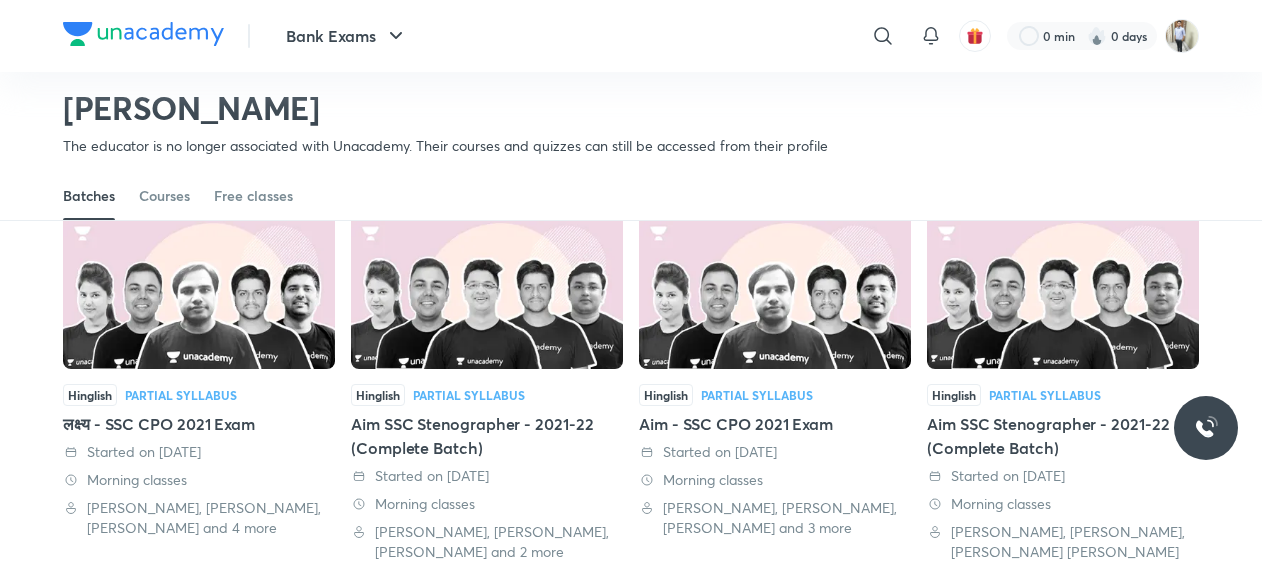 scroll, scrollTop: 86, scrollLeft: 0, axis: vertical 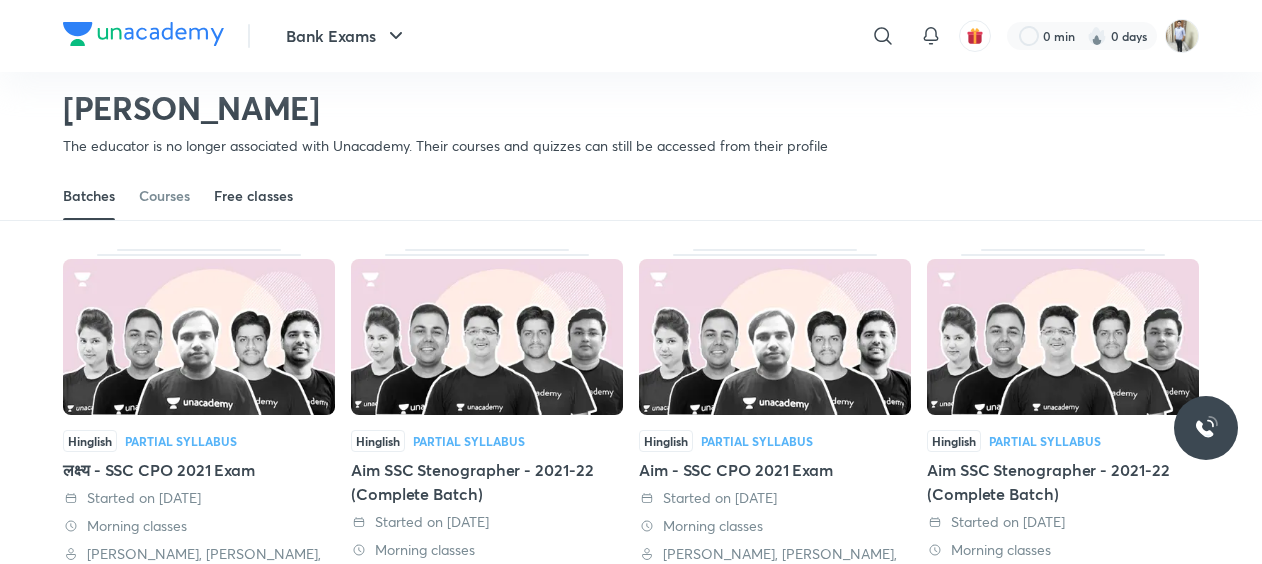 click on "Free classes" at bounding box center [253, 196] 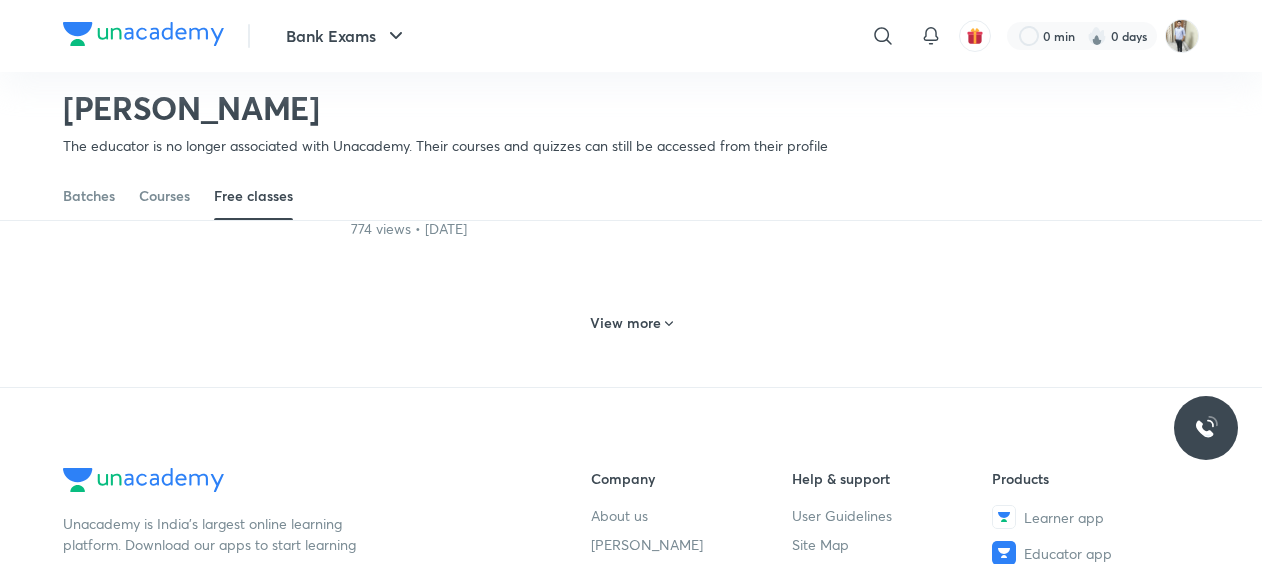 scroll, scrollTop: 1186, scrollLeft: 0, axis: vertical 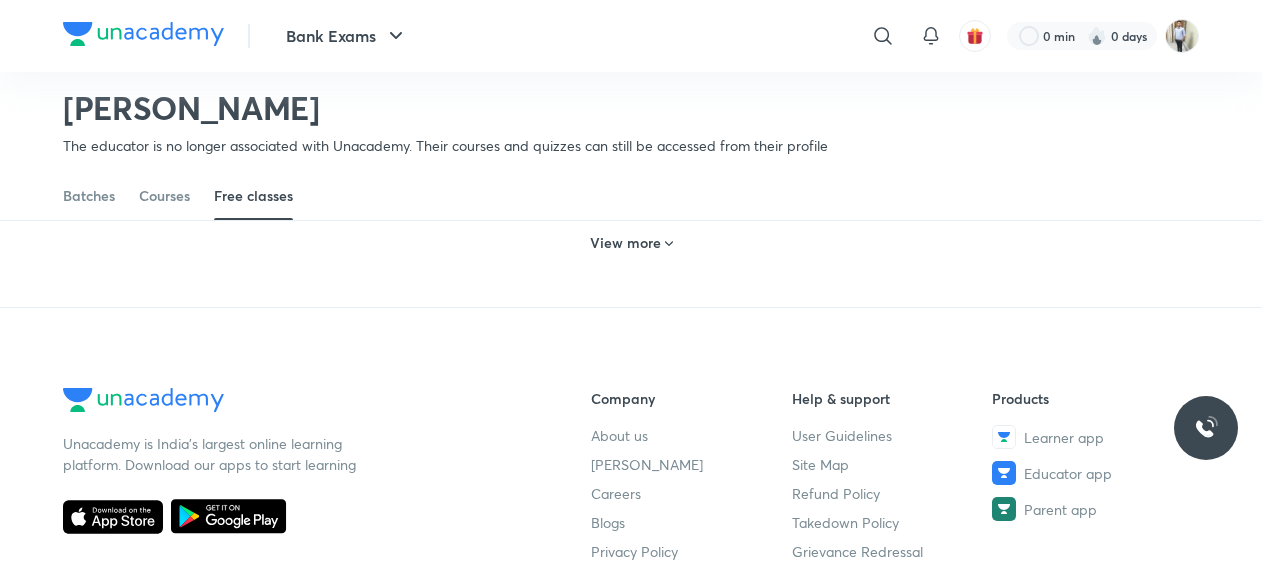 click on "View more" at bounding box center (631, 241) 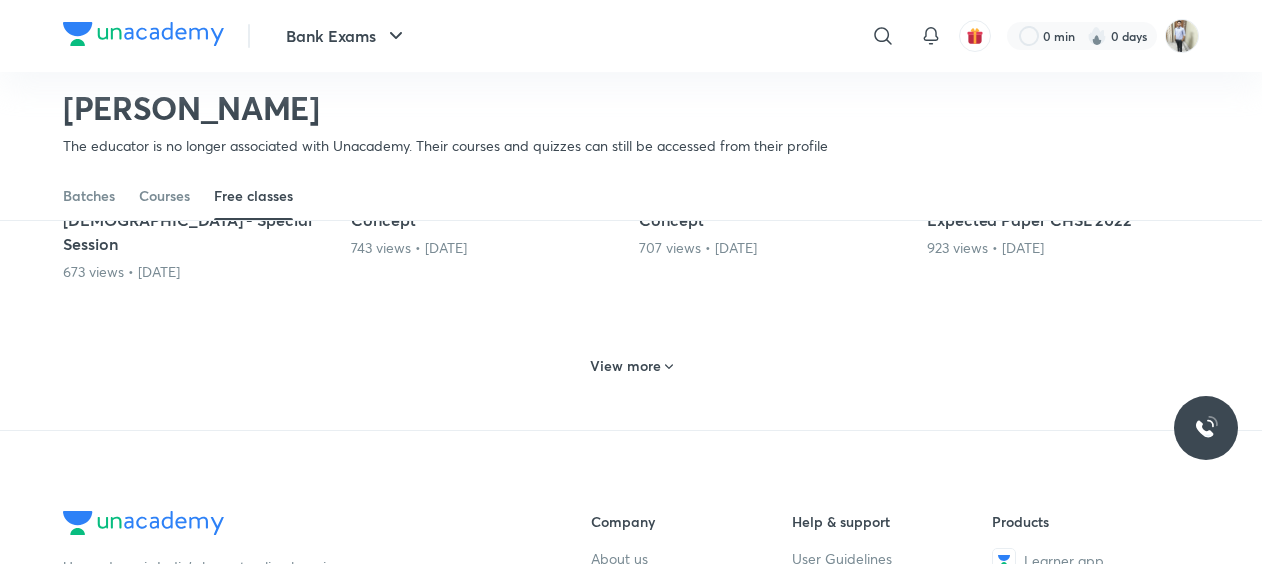 scroll, scrollTop: 1986, scrollLeft: 0, axis: vertical 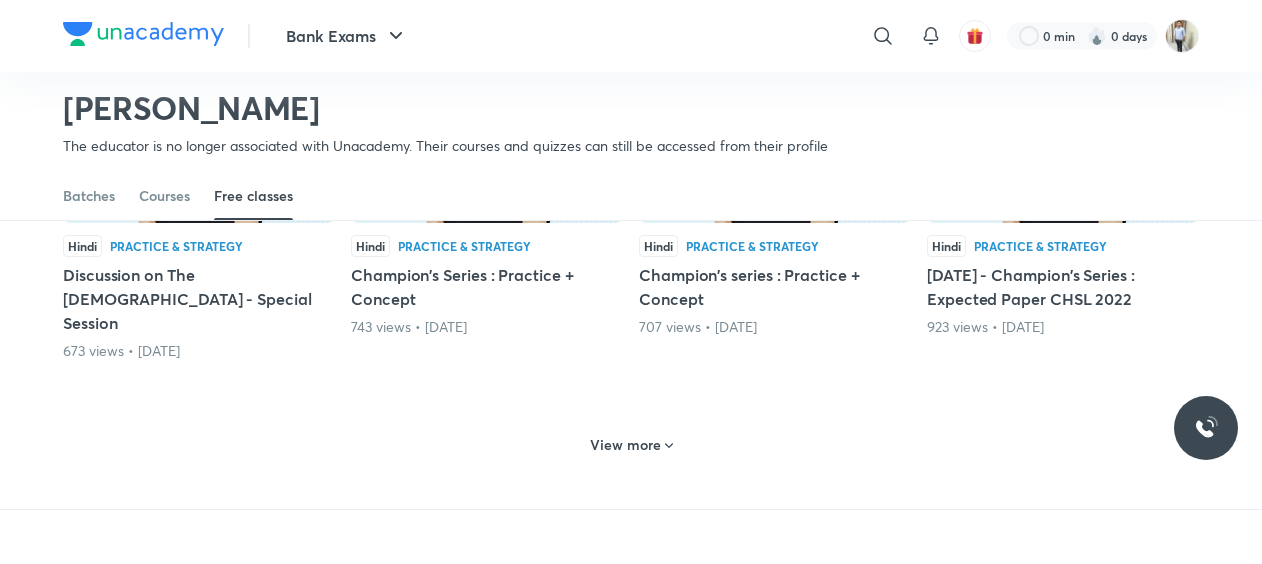 click on "View more" at bounding box center [625, 445] 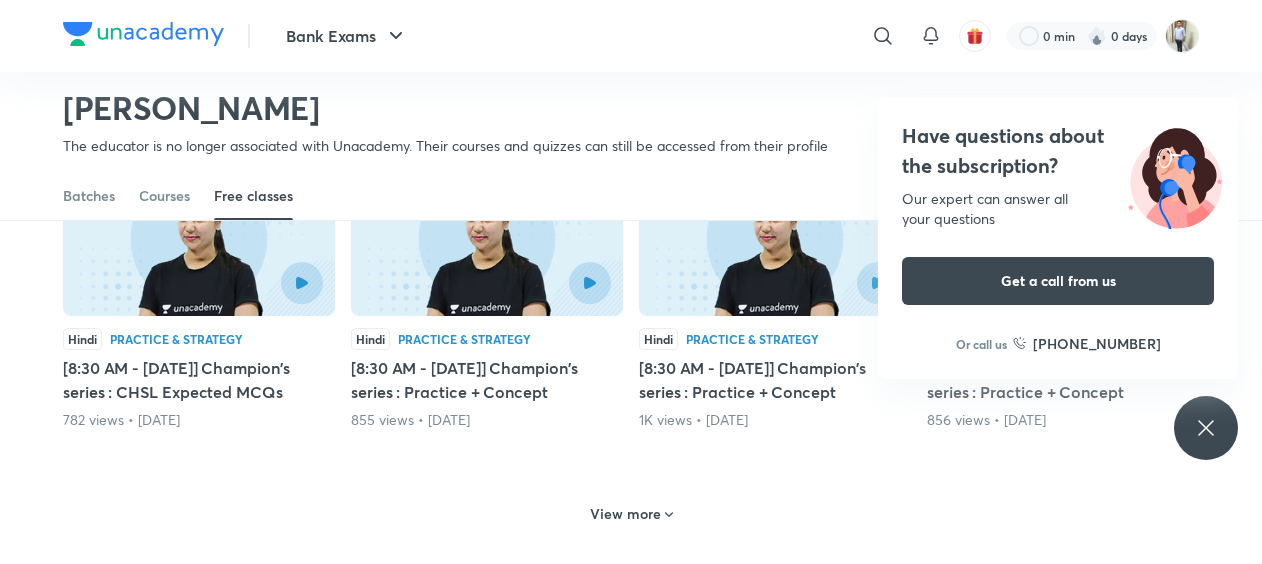 scroll, scrollTop: 2786, scrollLeft: 0, axis: vertical 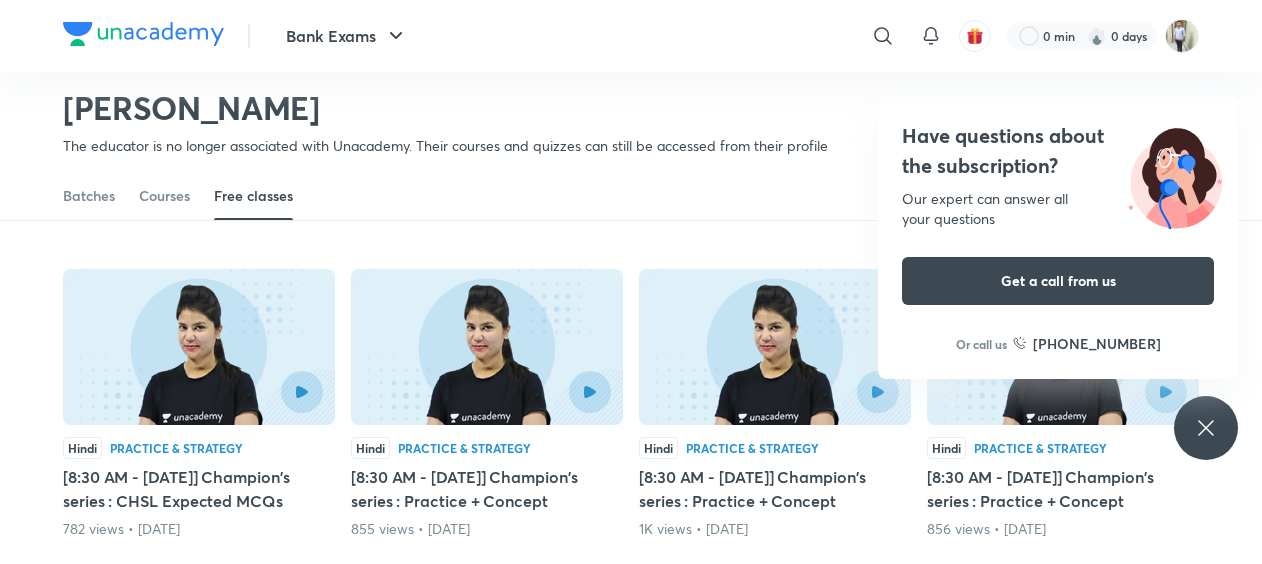 click on "Have questions about the subscription? Our expert can answer all your questions Get a call from us Or call us [PHONE_NUMBER]" at bounding box center [1206, 428] 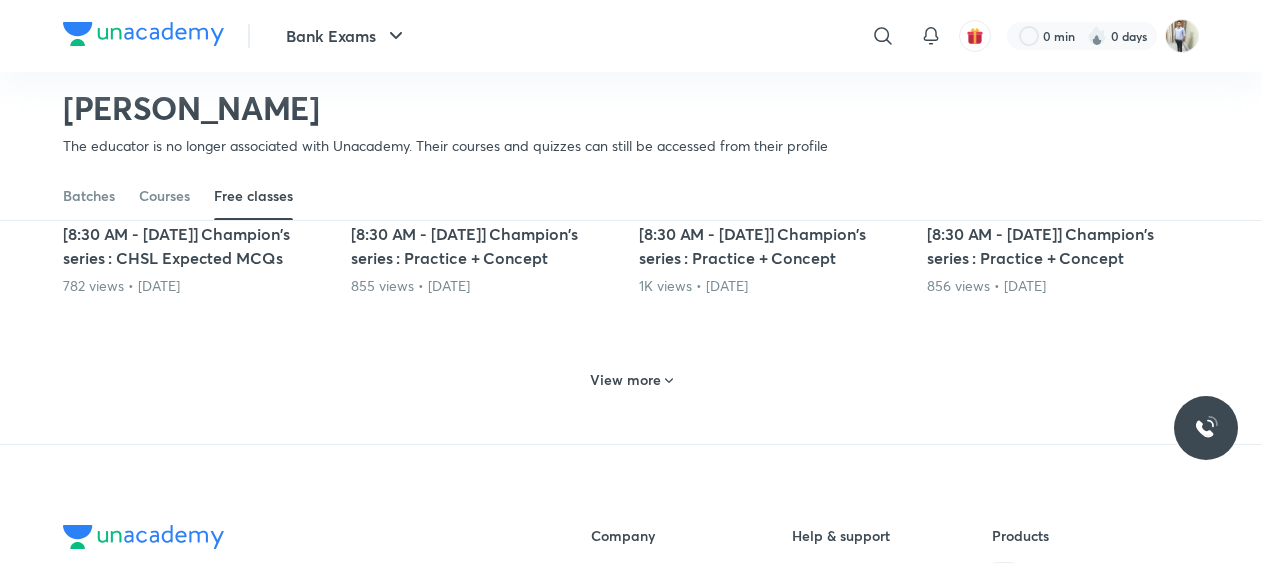 scroll, scrollTop: 2986, scrollLeft: 0, axis: vertical 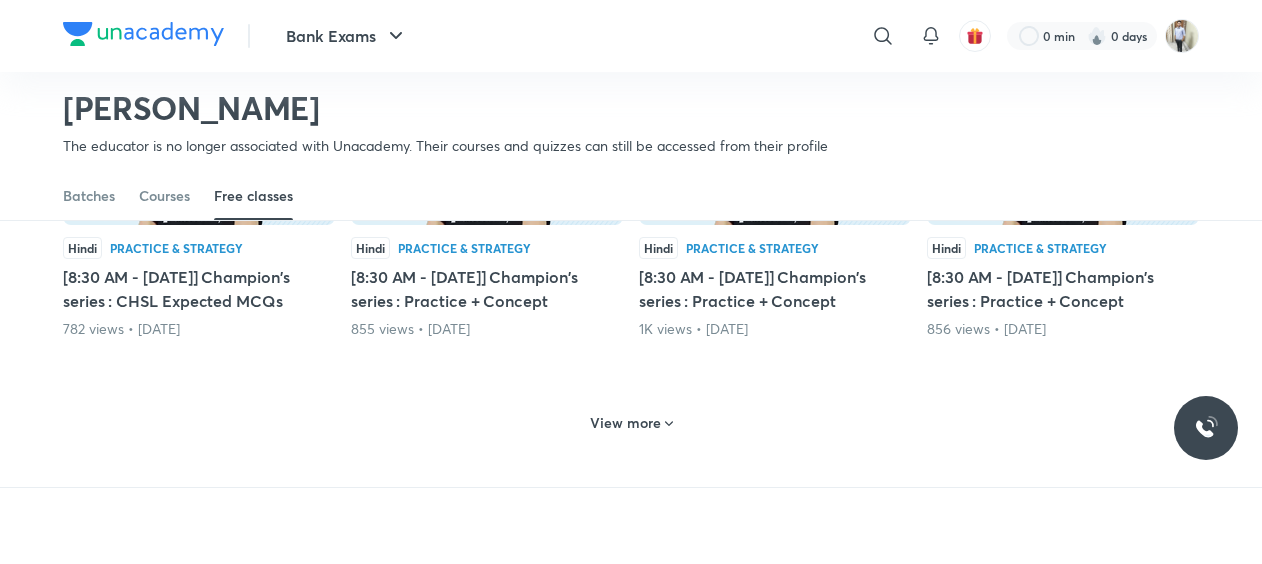 click on "View more" at bounding box center (625, 423) 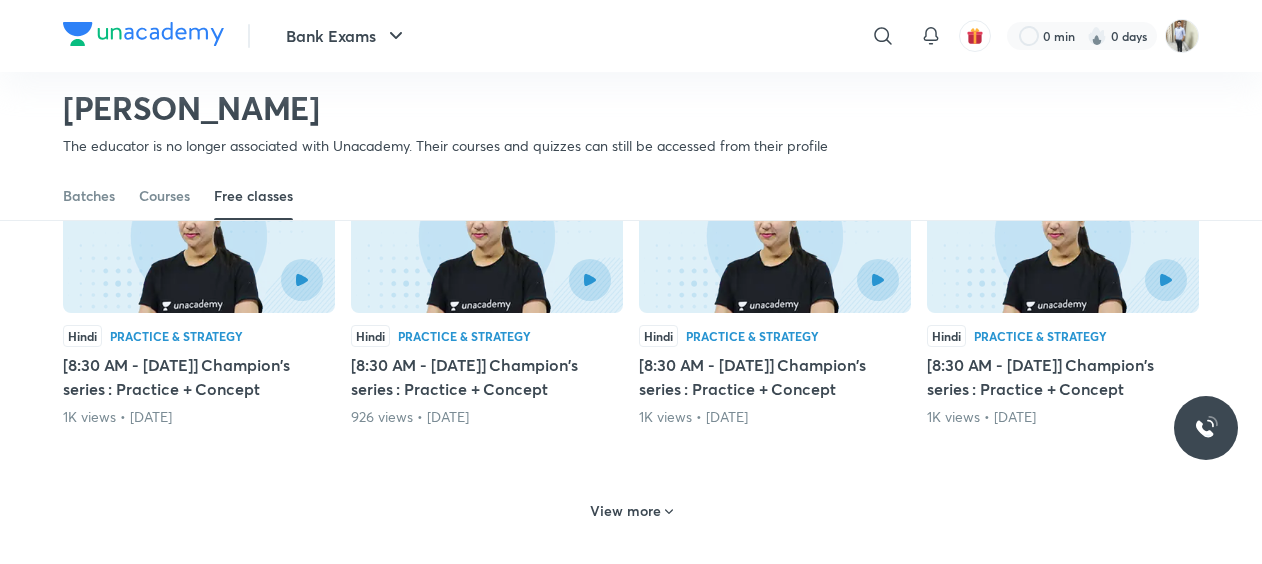 scroll, scrollTop: 3886, scrollLeft: 0, axis: vertical 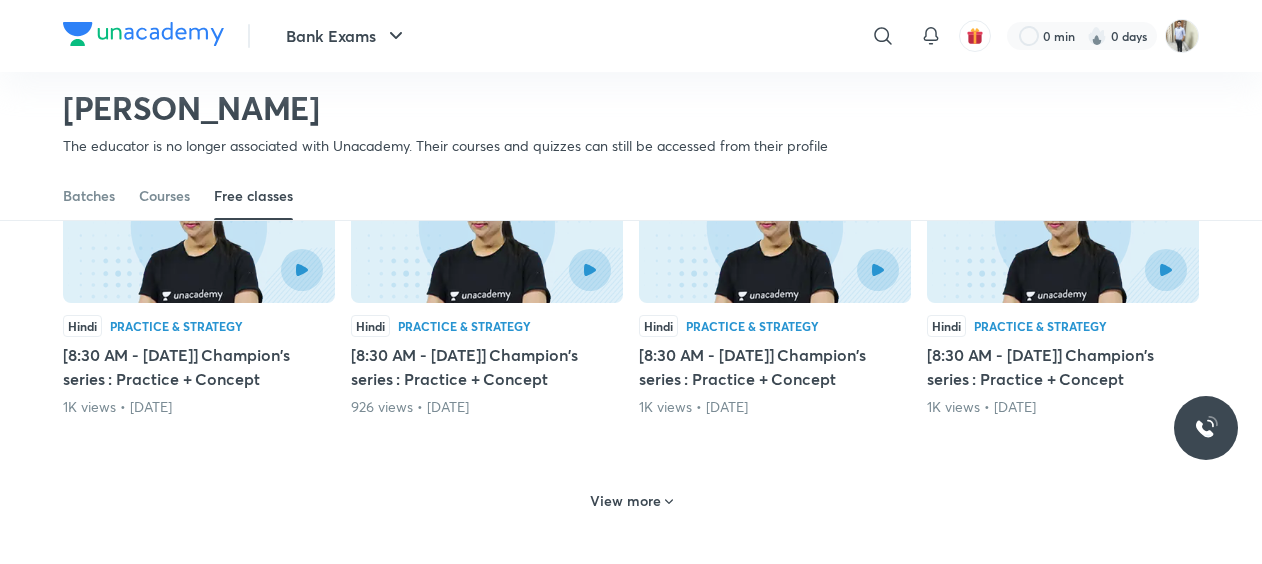 click on "View more" at bounding box center (625, 501) 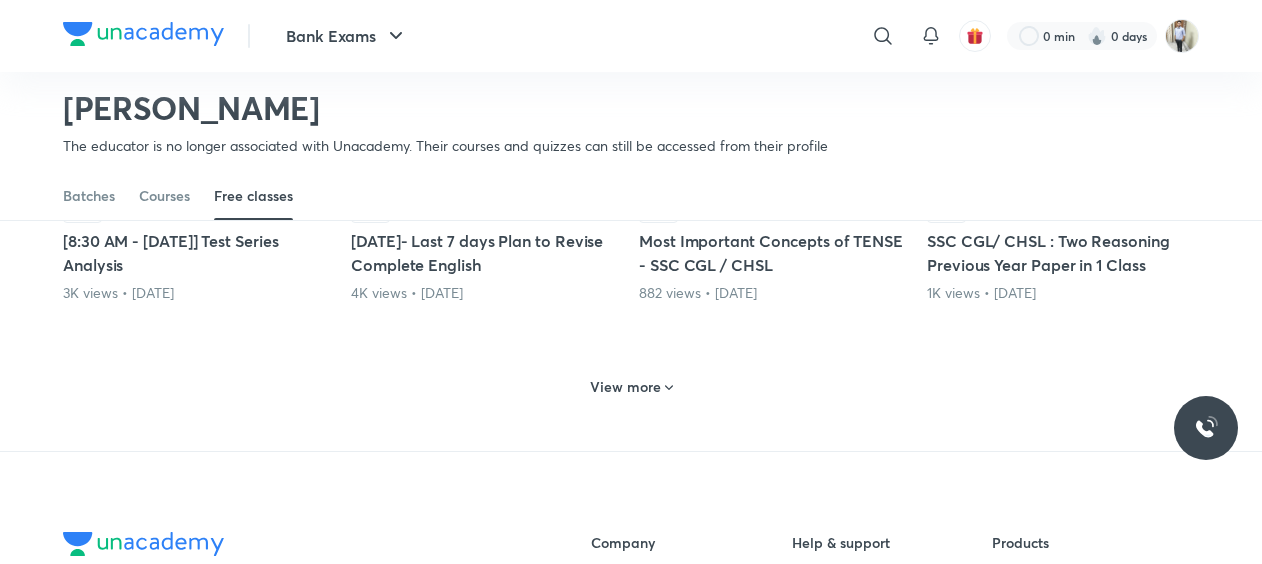 scroll, scrollTop: 4986, scrollLeft: 0, axis: vertical 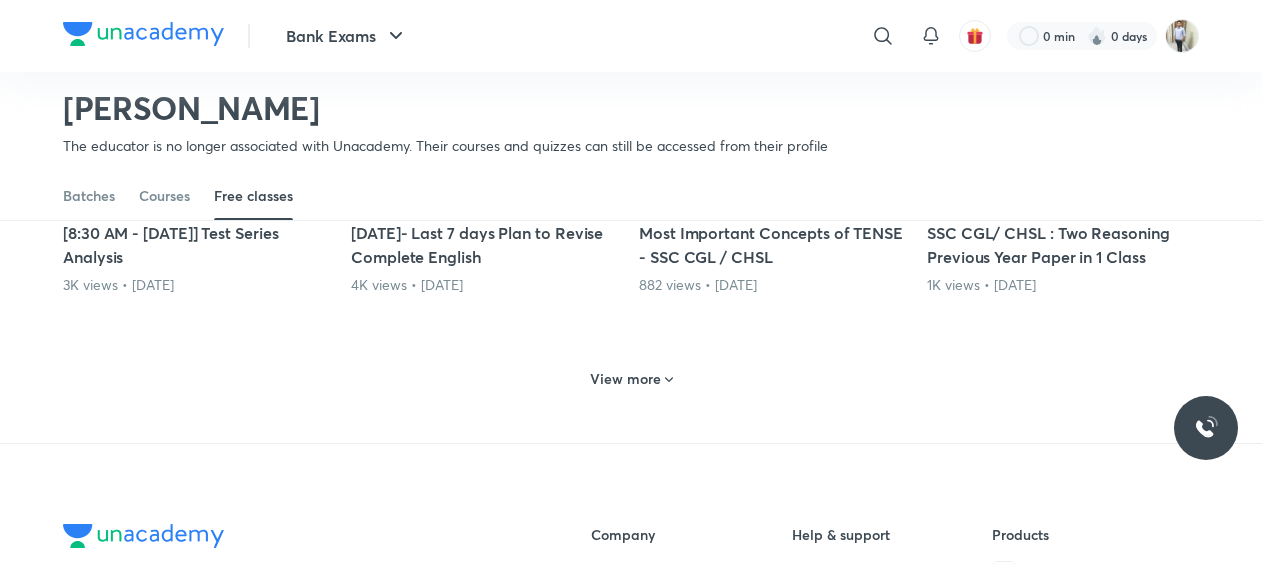 click on "View more" at bounding box center [625, 379] 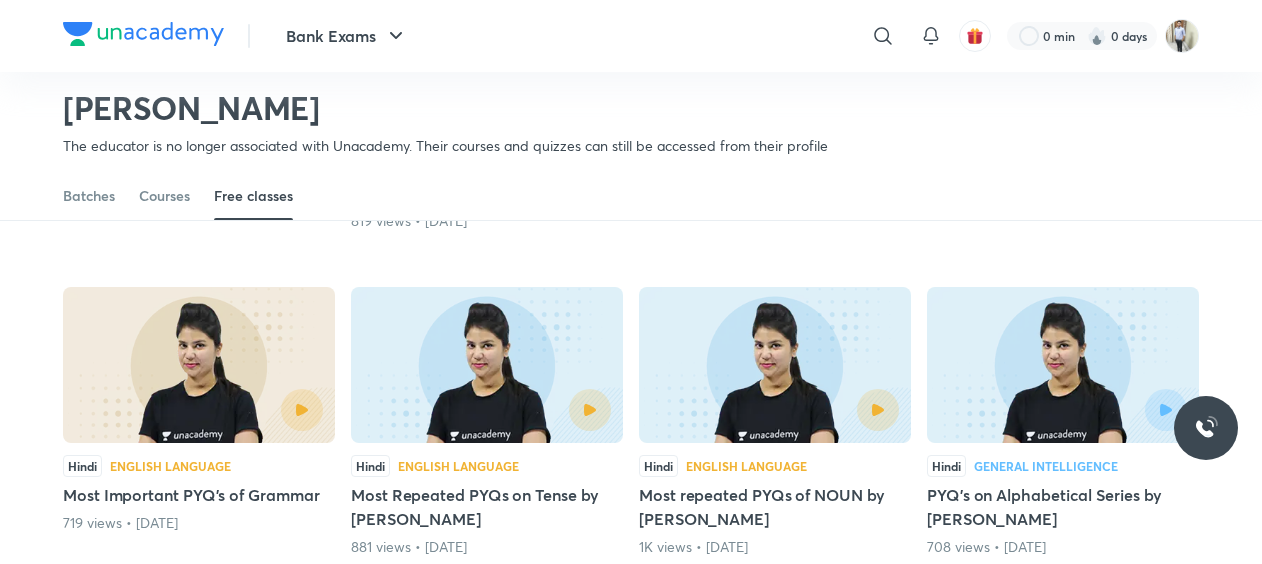 scroll, scrollTop: 5886, scrollLeft: 0, axis: vertical 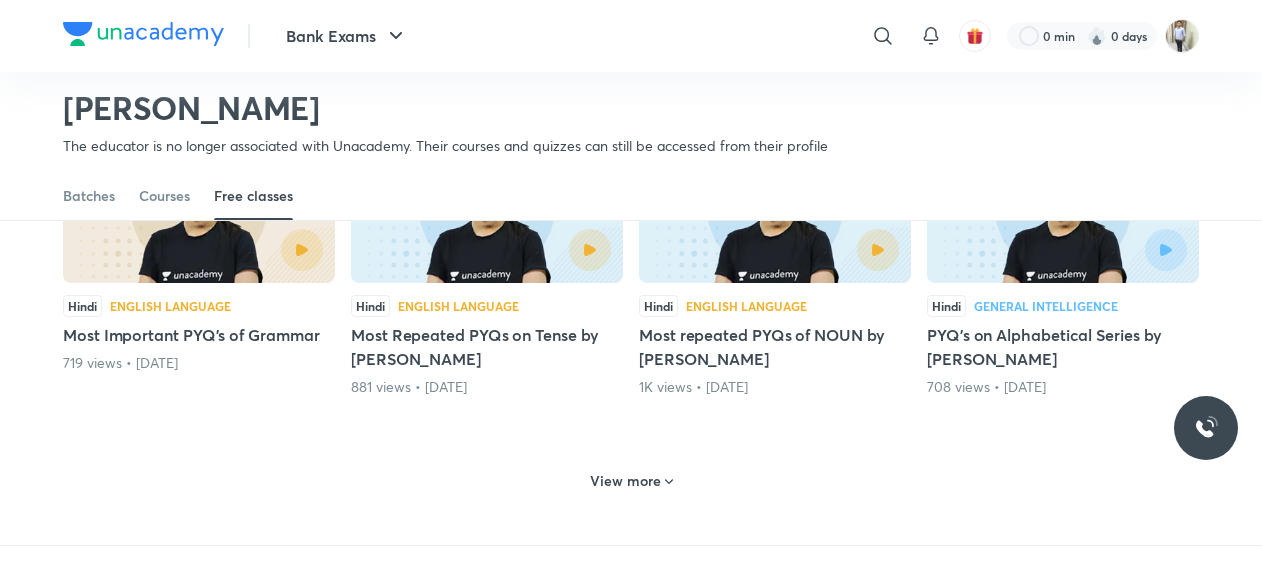 click on "View more" at bounding box center (625, 481) 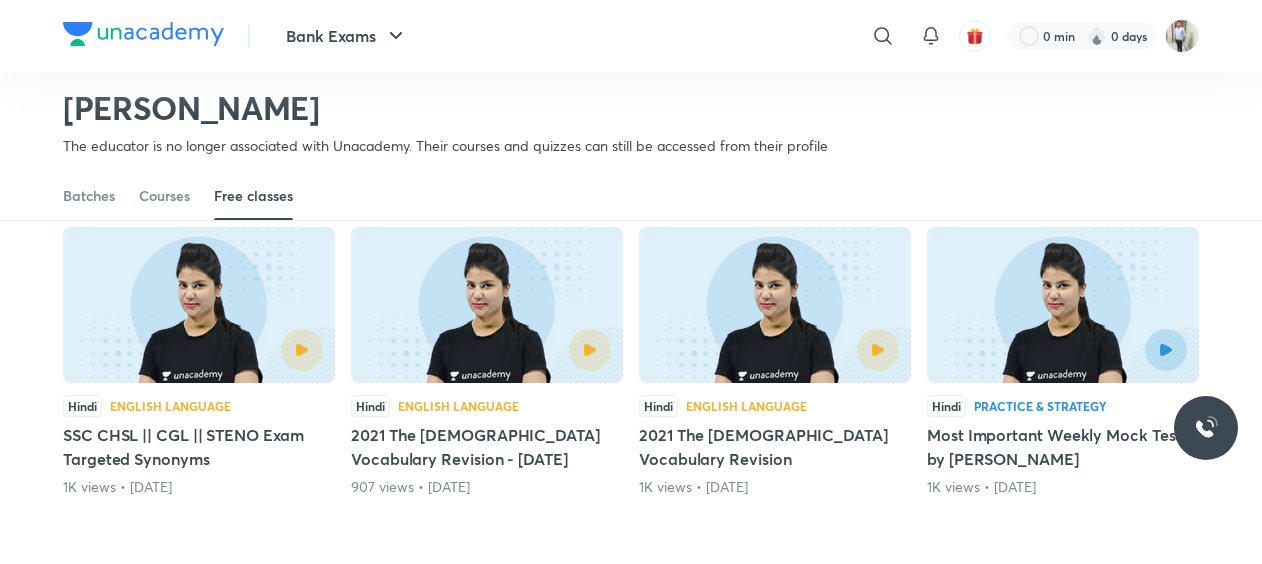 scroll, scrollTop: 6786, scrollLeft: 0, axis: vertical 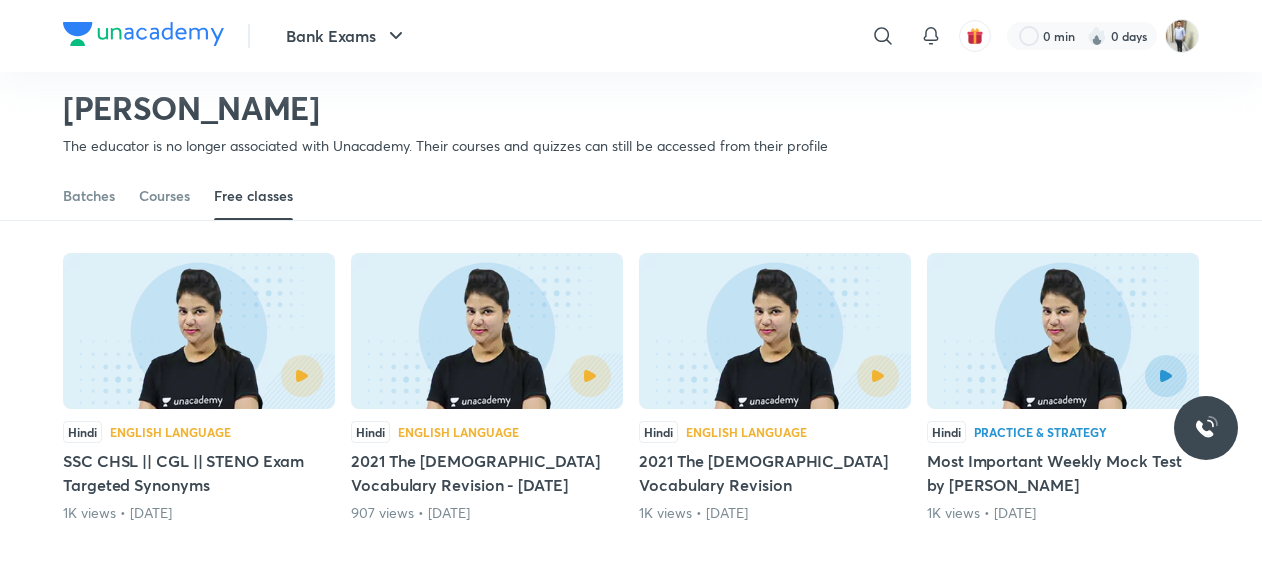 click on "View more" at bounding box center (631, 607) 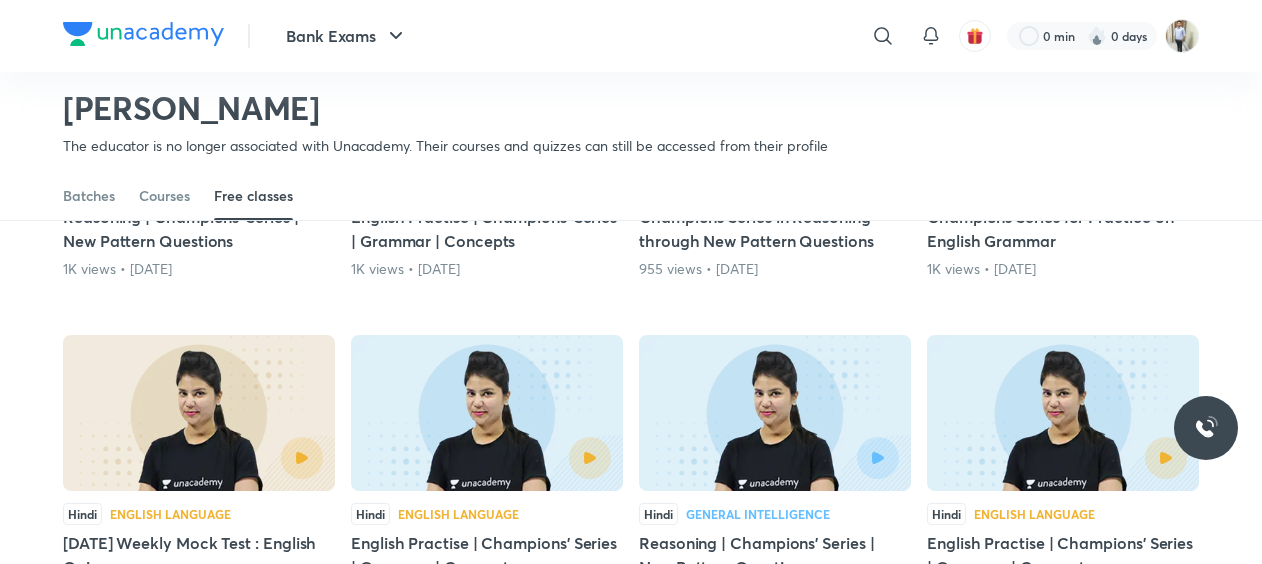 scroll, scrollTop: 7786, scrollLeft: 0, axis: vertical 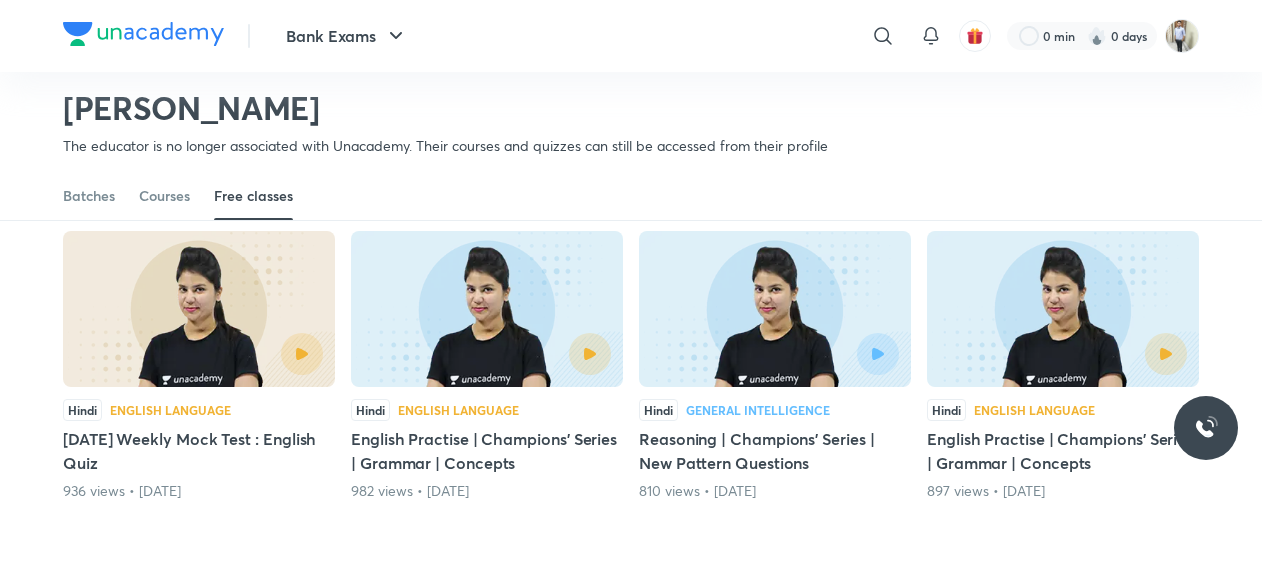 click on "View more" at bounding box center (625, 585) 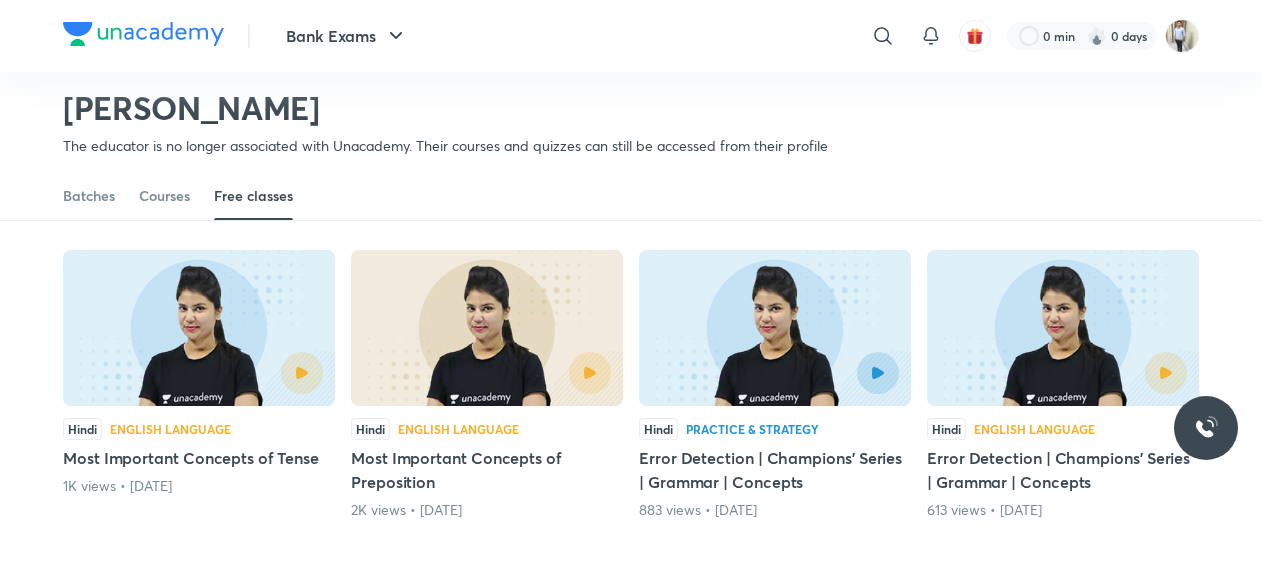 scroll, scrollTop: 8786, scrollLeft: 0, axis: vertical 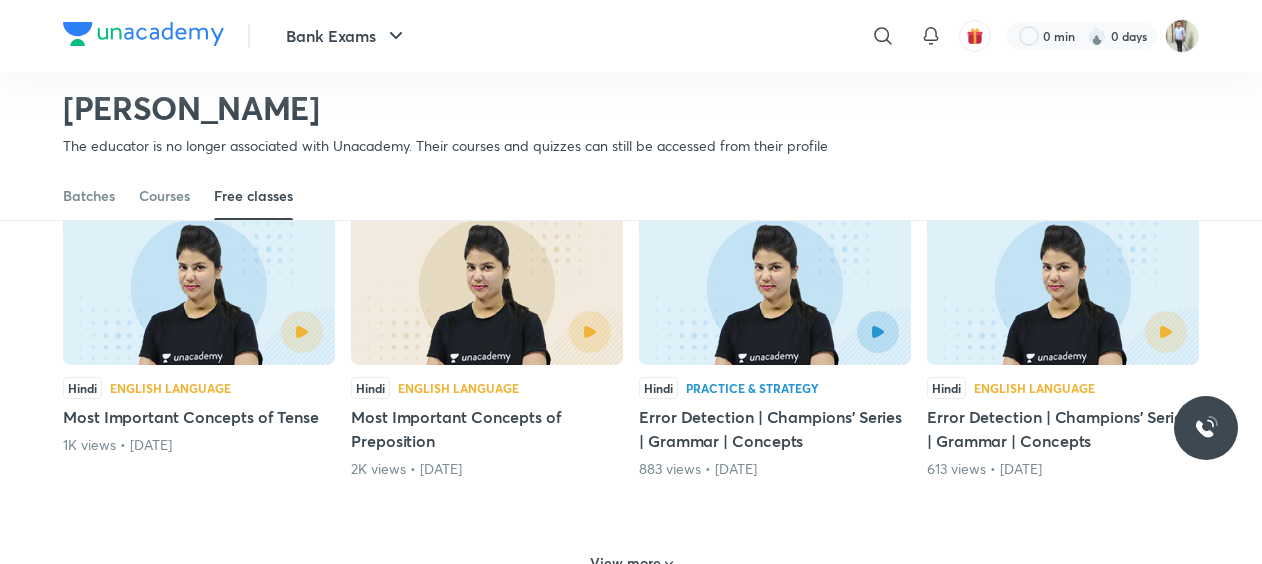 click on "View more" at bounding box center [625, 563] 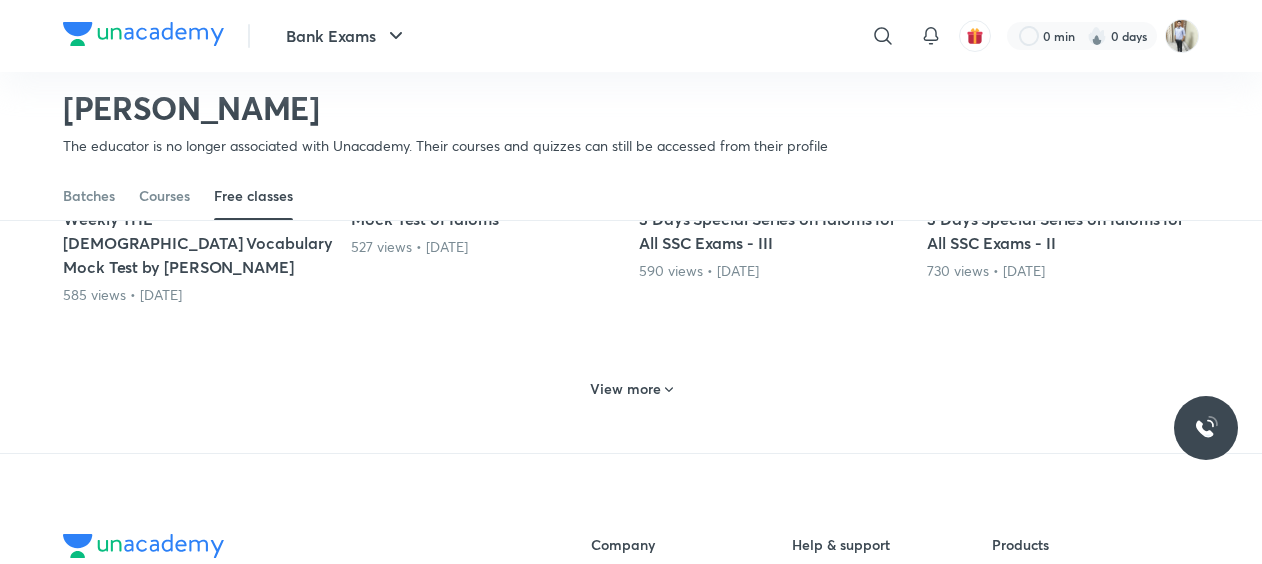 scroll, scrollTop: 9886, scrollLeft: 0, axis: vertical 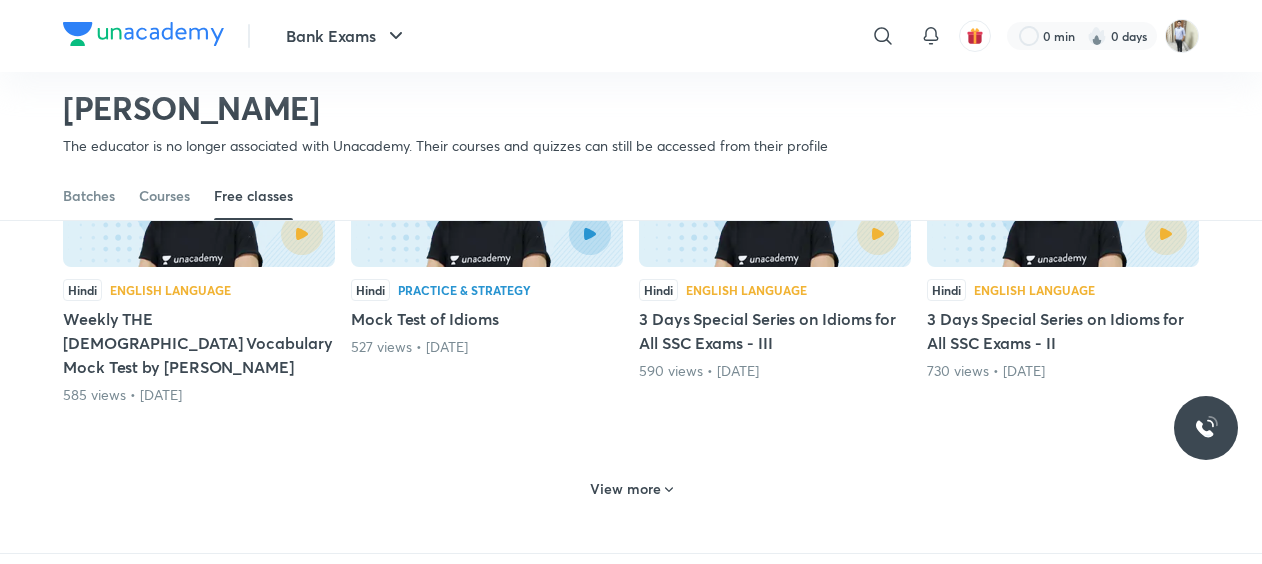 click on "View more" at bounding box center [631, 489] 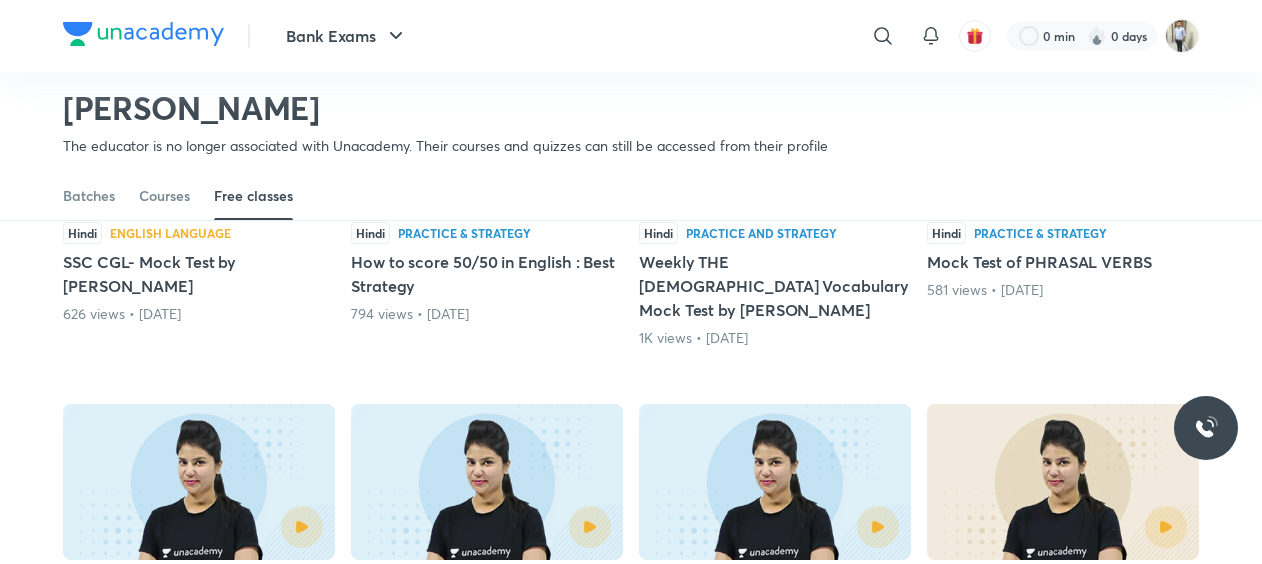 scroll, scrollTop: 10686, scrollLeft: 0, axis: vertical 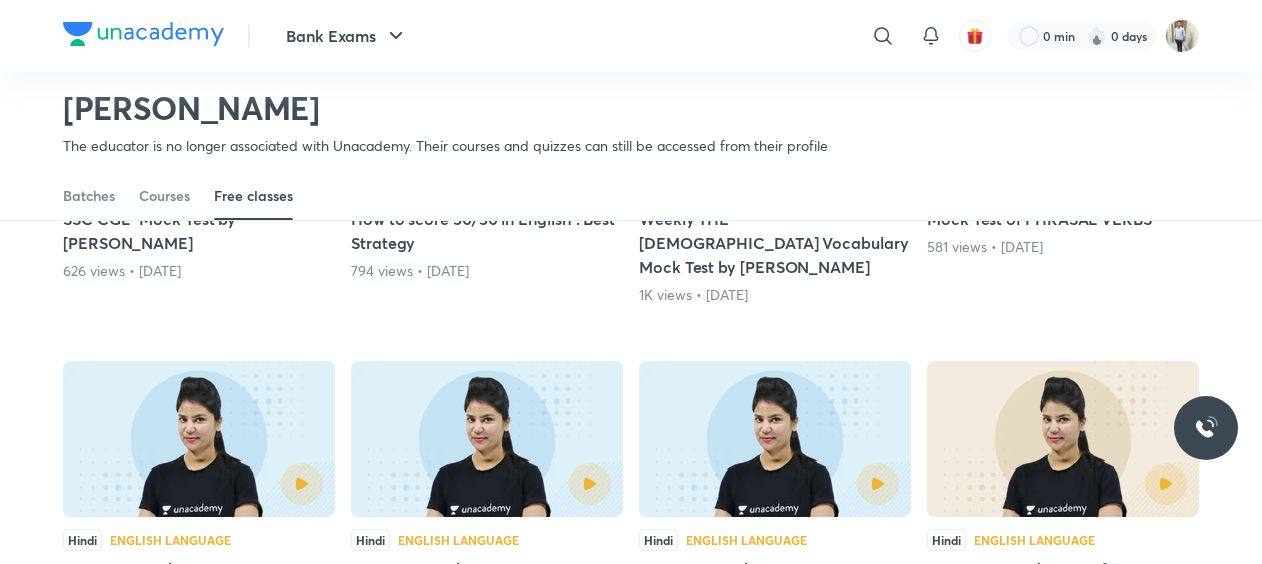 click on "View more" at bounding box center [625, 715] 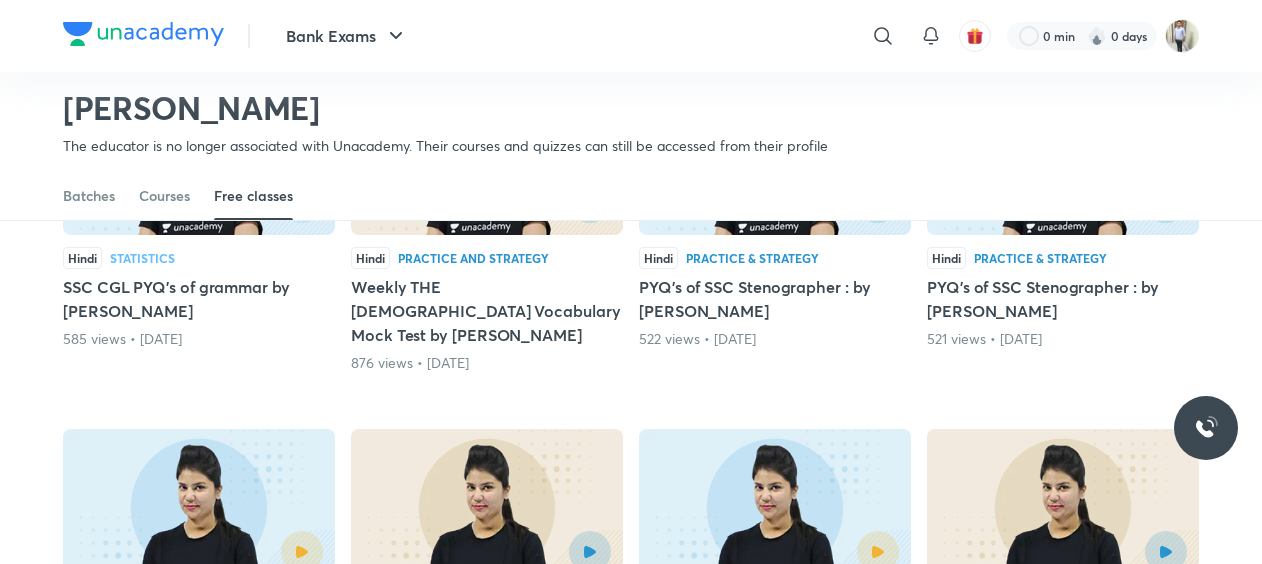 scroll, scrollTop: 11686, scrollLeft: 0, axis: vertical 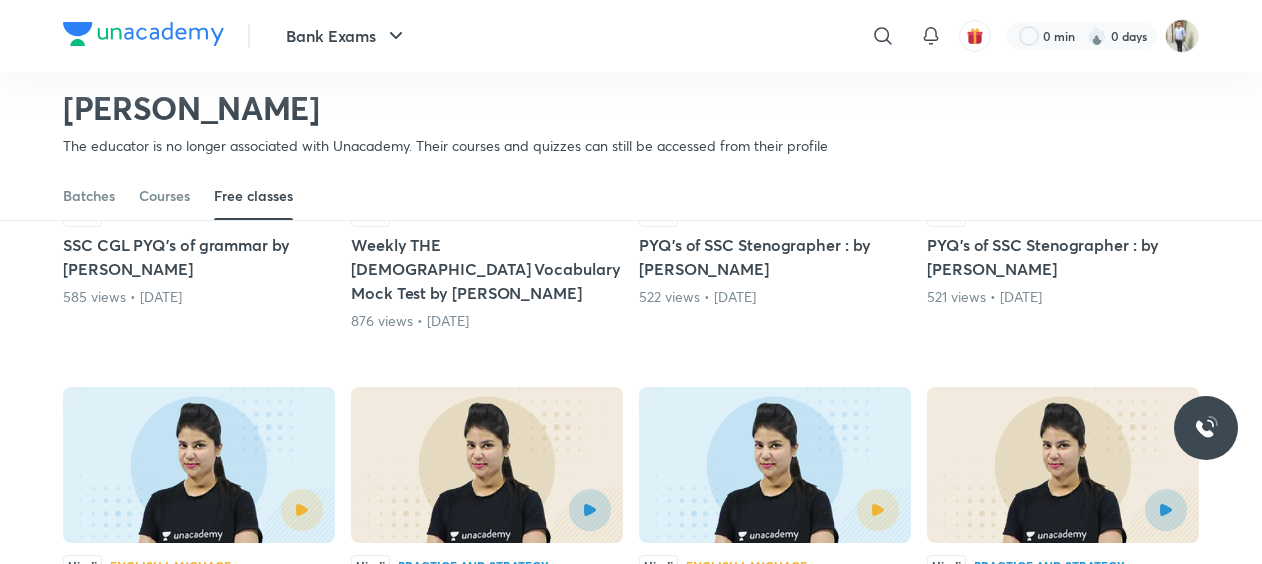 click on "View more" at bounding box center (625, 741) 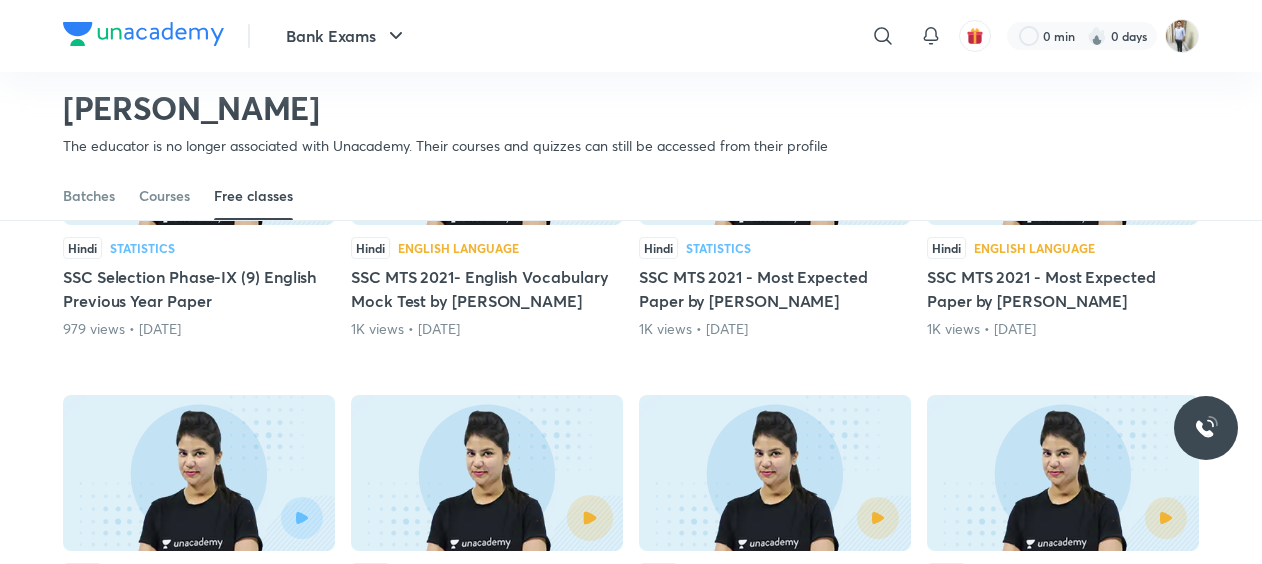 scroll, scrollTop: 12686, scrollLeft: 0, axis: vertical 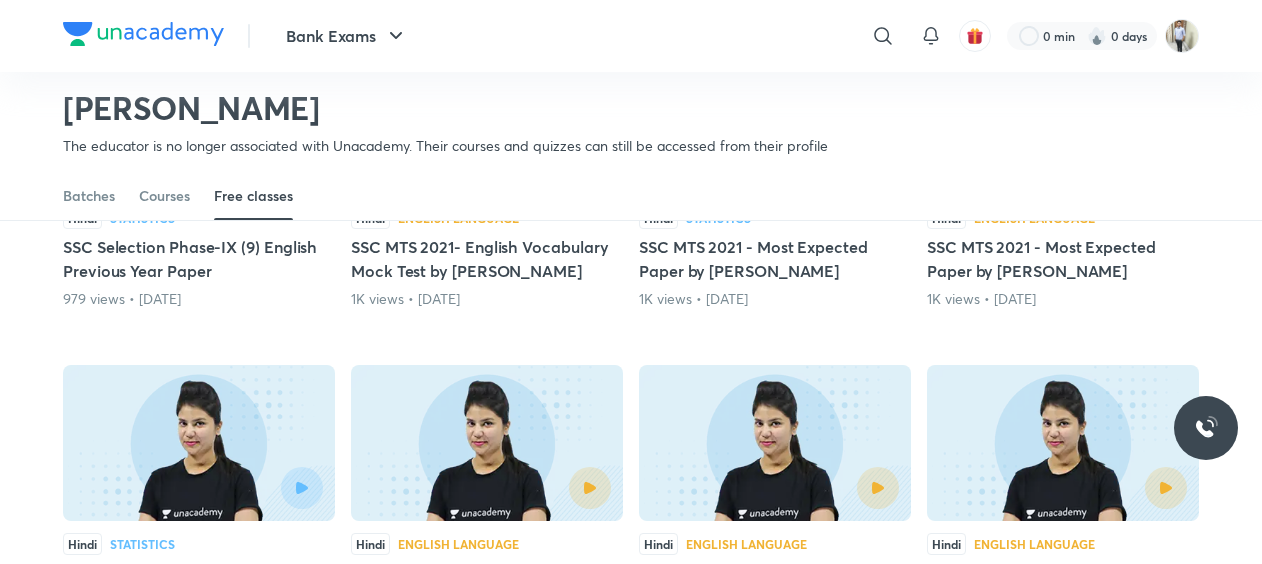 click on "View more" at bounding box center (625, 719) 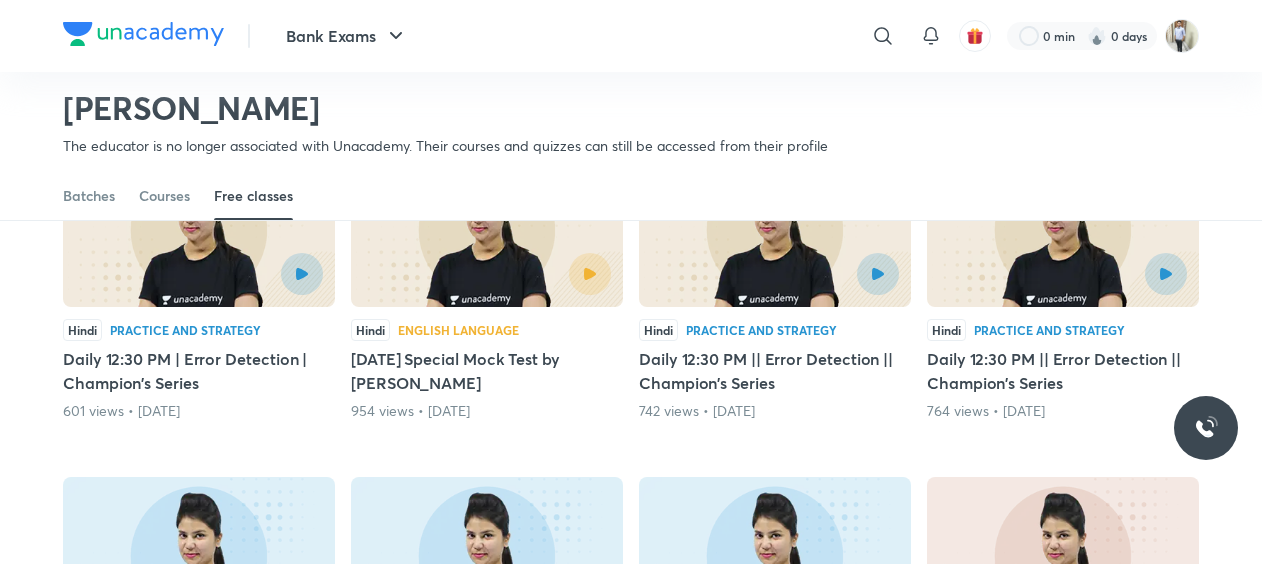 scroll, scrollTop: 13586, scrollLeft: 0, axis: vertical 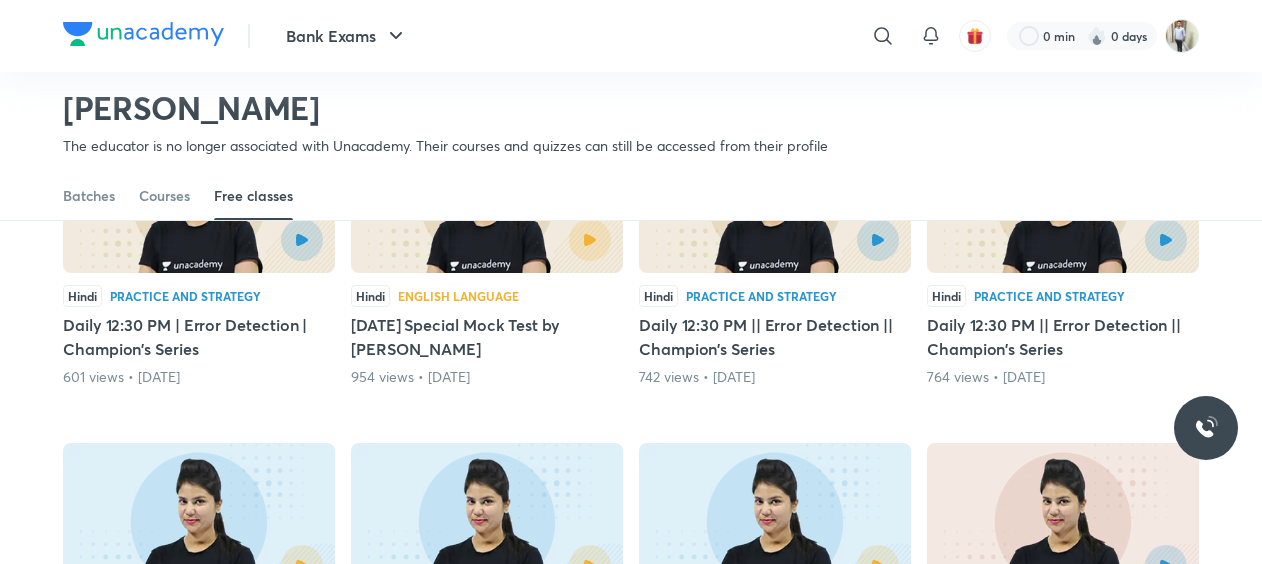 click on "View more" at bounding box center (631, 821) 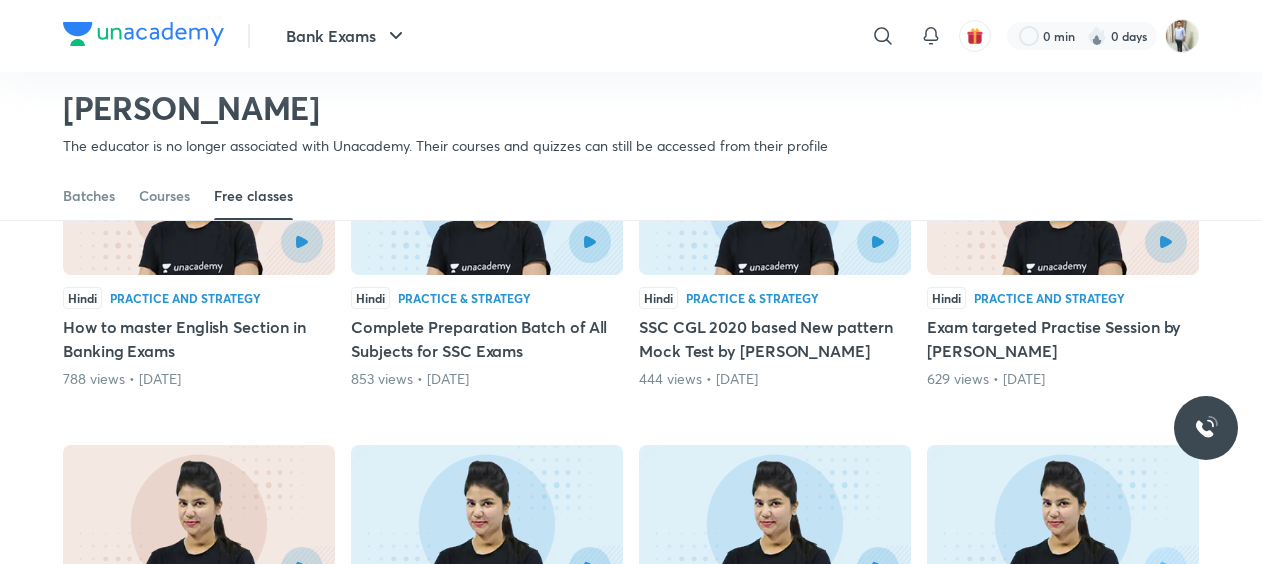 scroll, scrollTop: 14686, scrollLeft: 0, axis: vertical 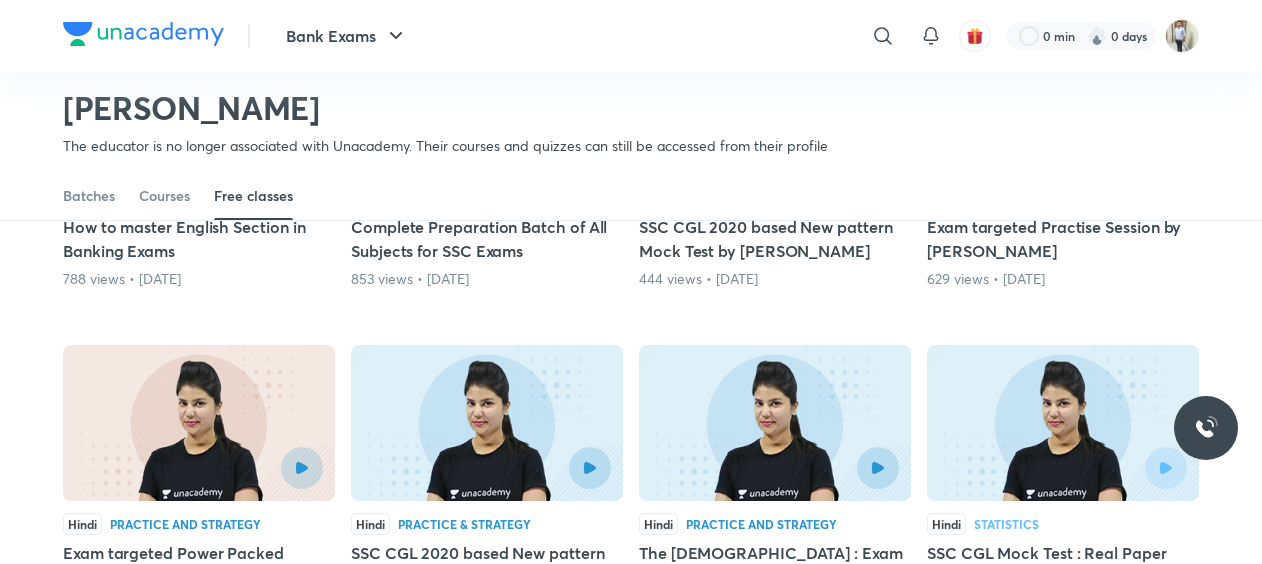 click on "View more" at bounding box center (625, 723) 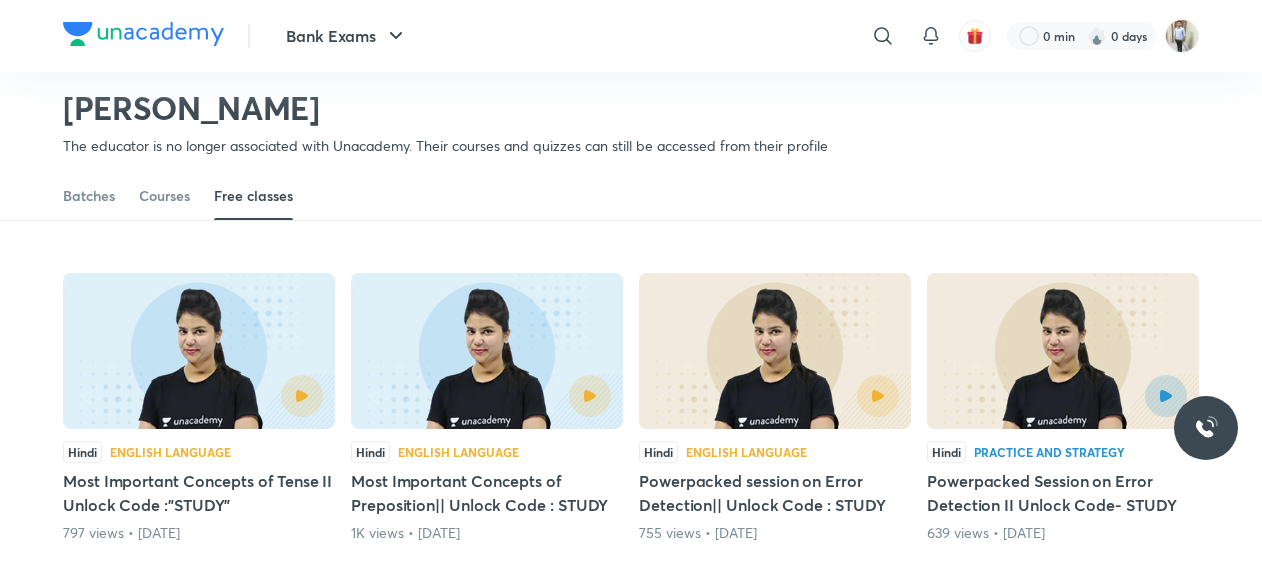 scroll, scrollTop: 15686, scrollLeft: 0, axis: vertical 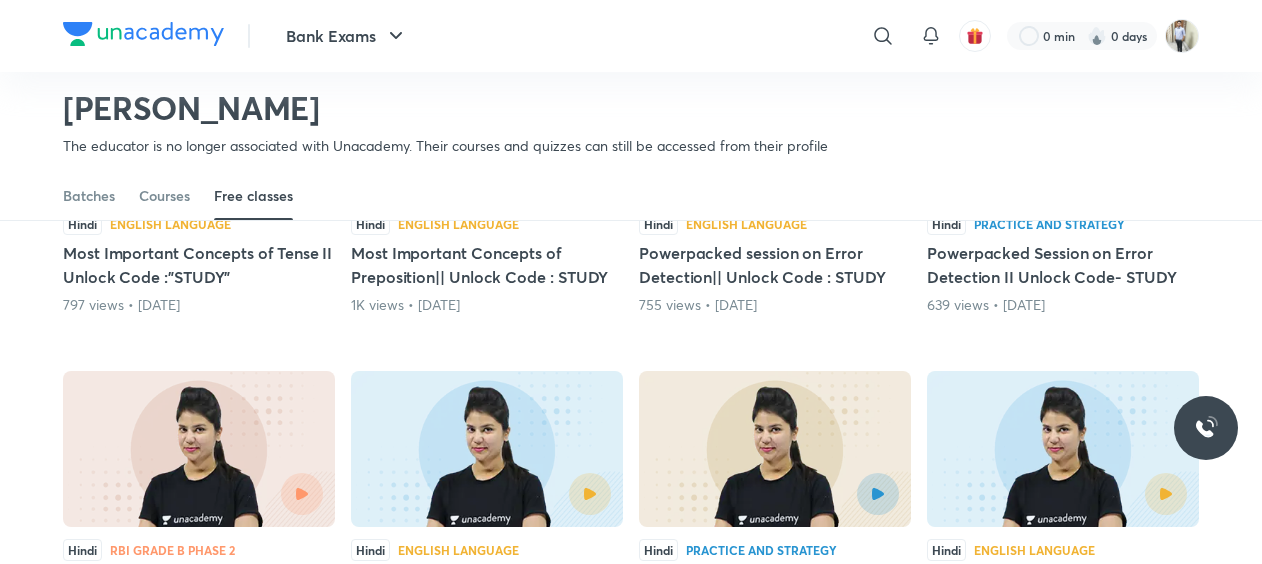 click on "View more" at bounding box center [625, 749] 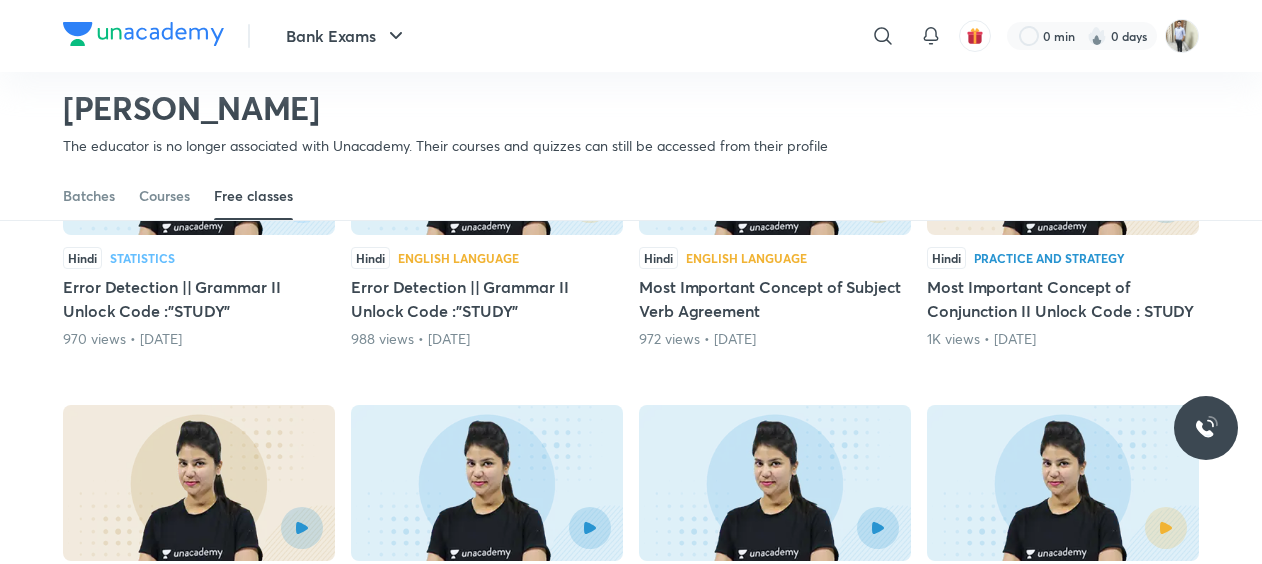 scroll, scrollTop: 16486, scrollLeft: 0, axis: vertical 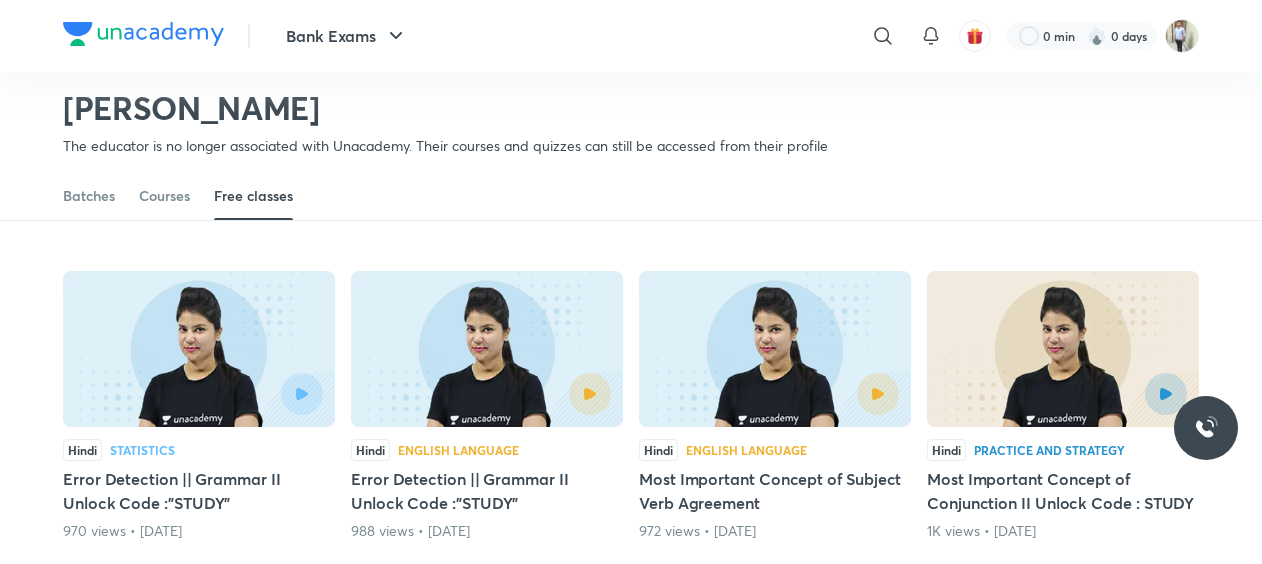 click on "View more" at bounding box center [631, 951] 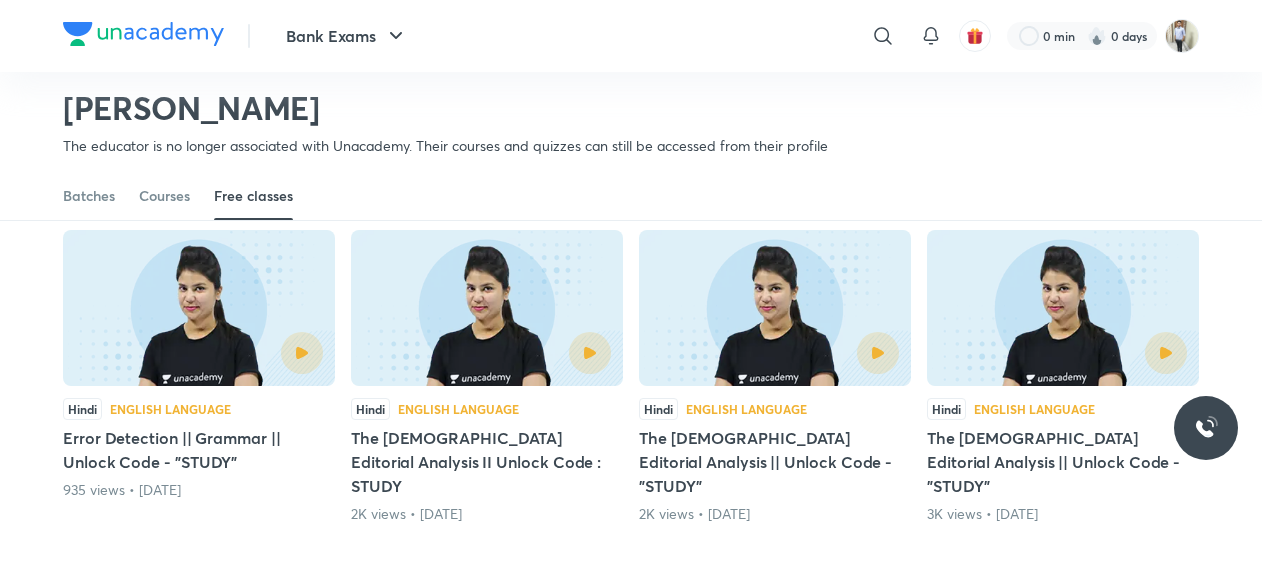 scroll, scrollTop: 17186, scrollLeft: 0, axis: vertical 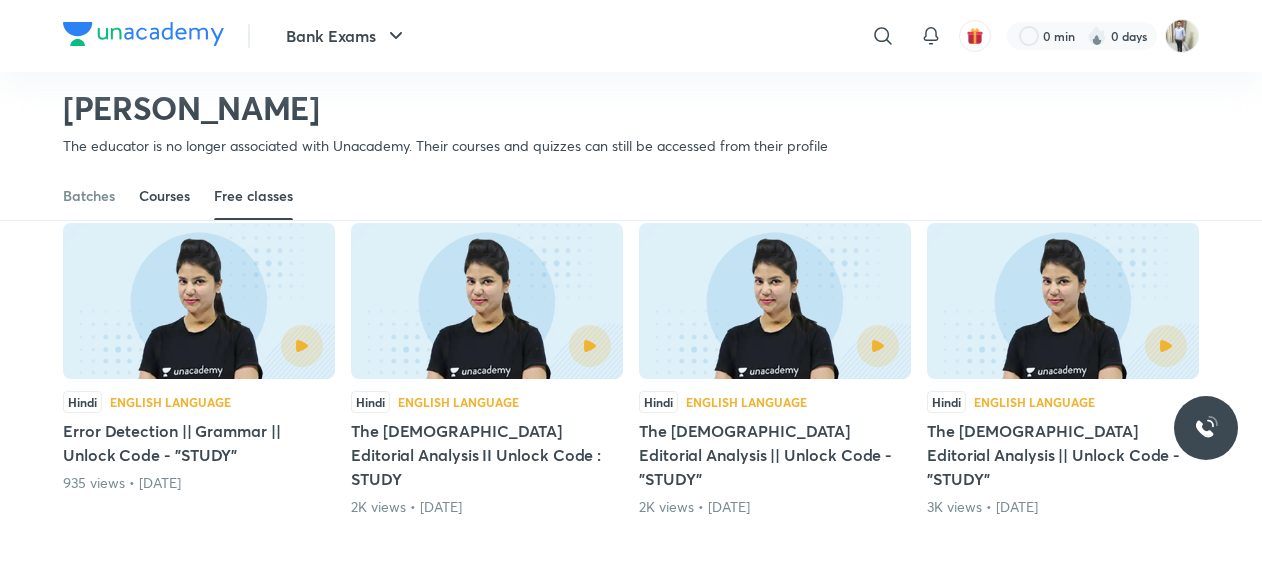 click on "Courses" at bounding box center (164, 196) 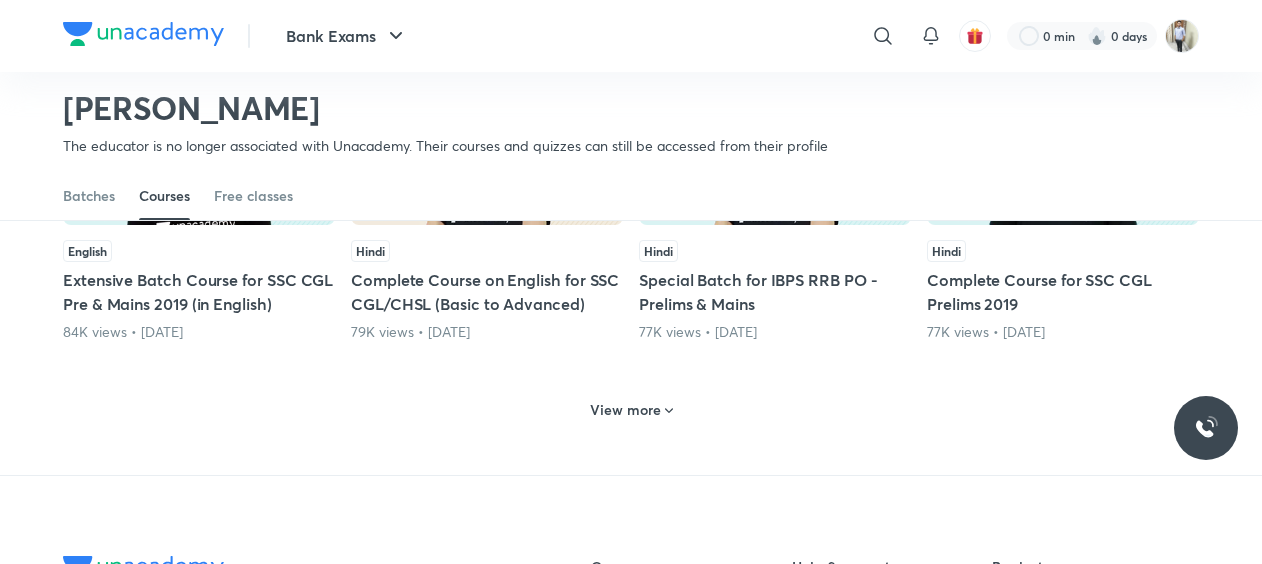 scroll, scrollTop: 948, scrollLeft: 0, axis: vertical 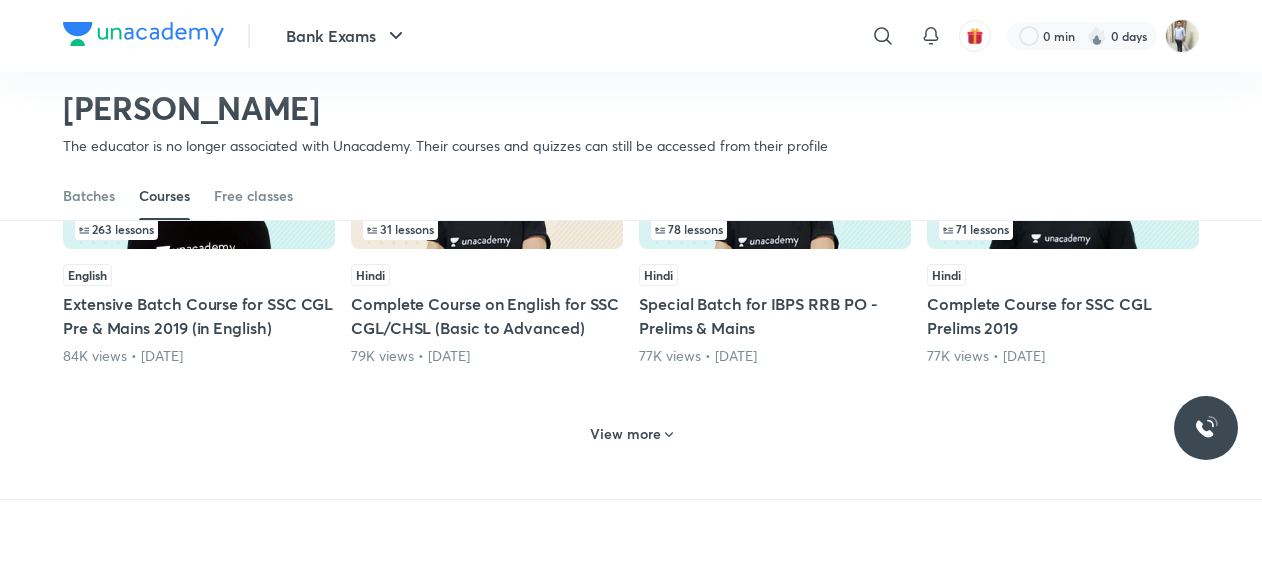 click on "View more" at bounding box center (625, 434) 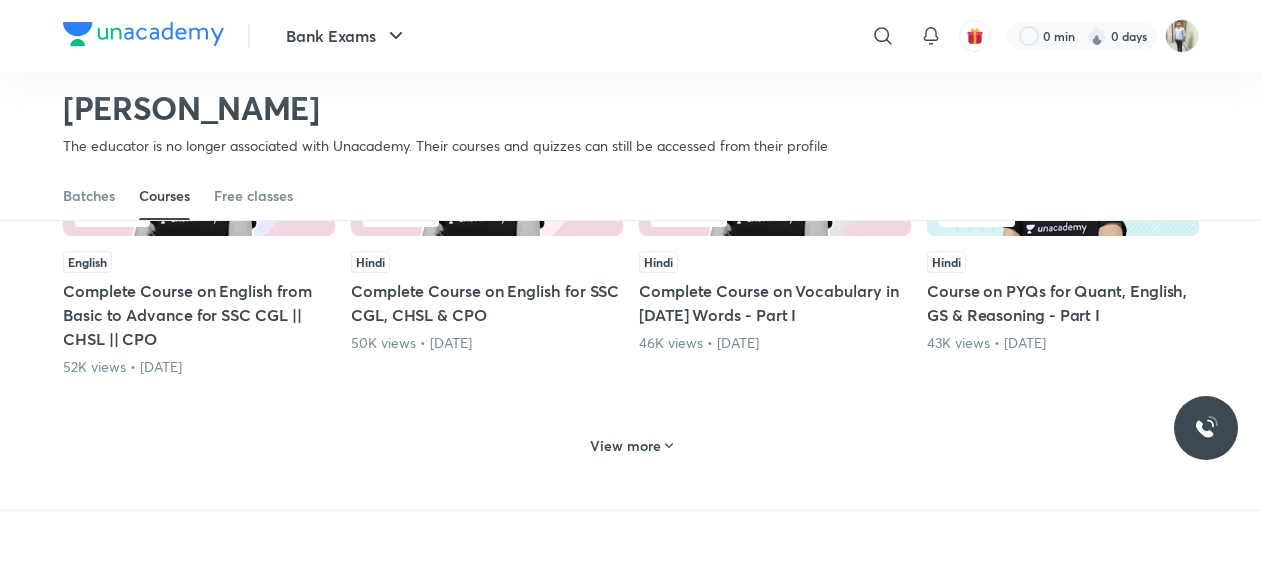 scroll, scrollTop: 1948, scrollLeft: 0, axis: vertical 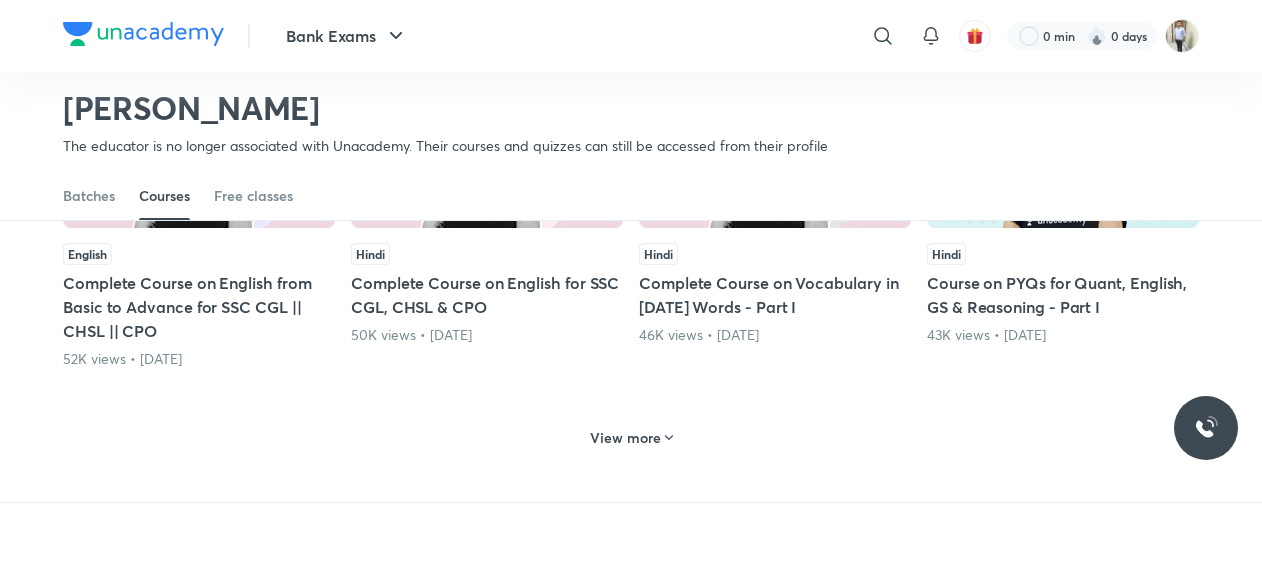 click on "View more" at bounding box center (625, 438) 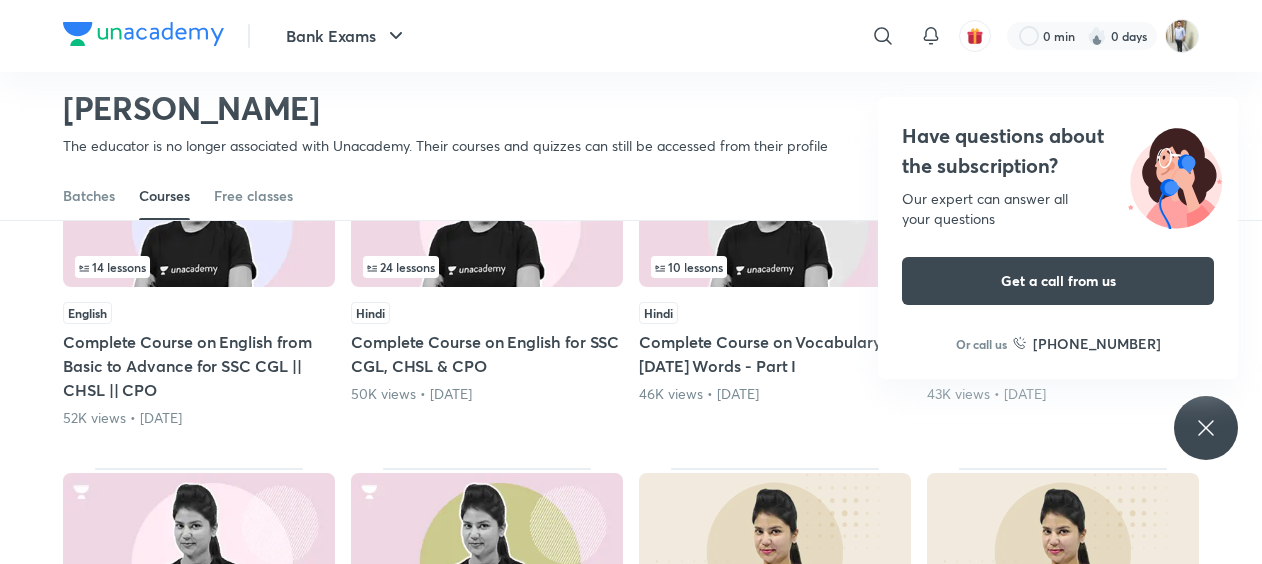 scroll, scrollTop: 1848, scrollLeft: 0, axis: vertical 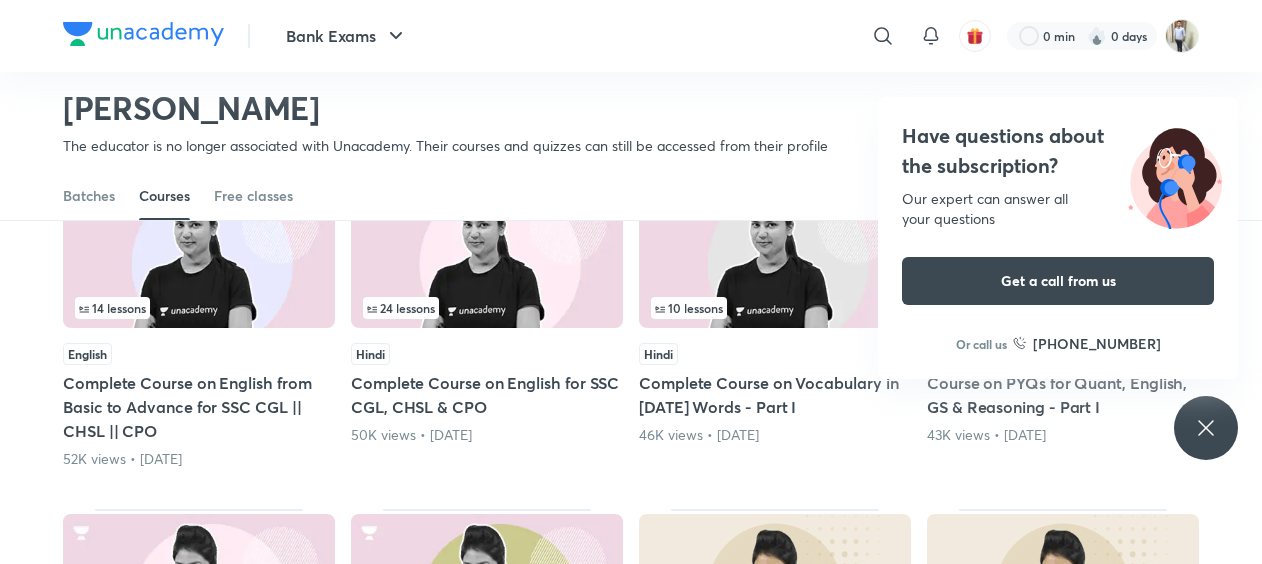 click on "Complete Course on Vocabulary in [DATE] Words - Part I" at bounding box center (775, 395) 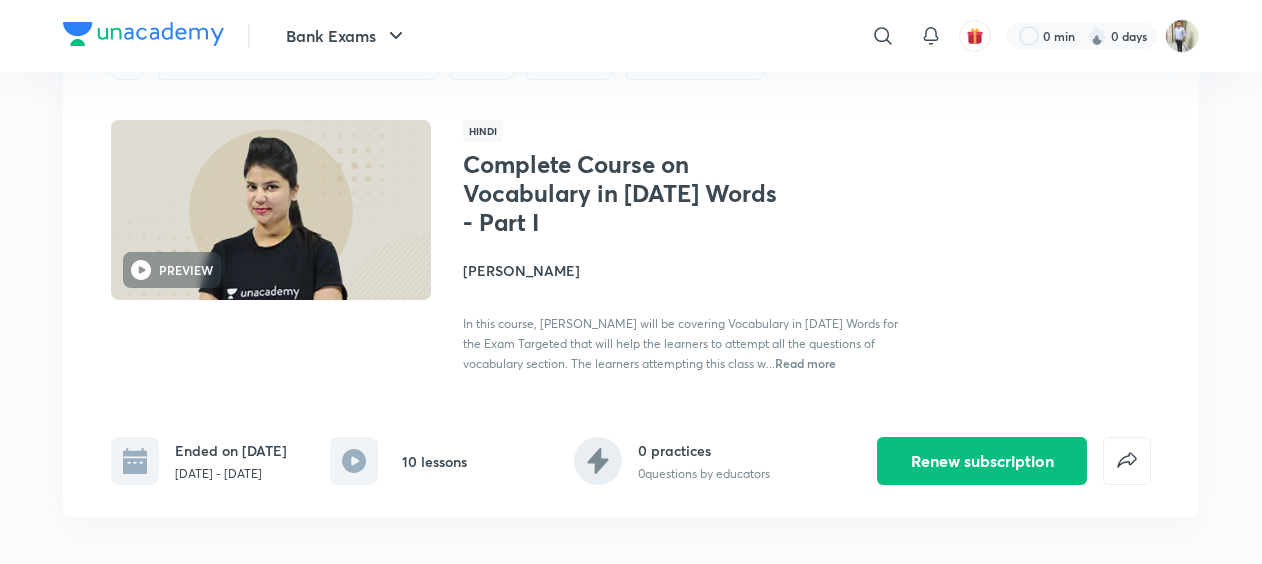 scroll, scrollTop: 0, scrollLeft: 0, axis: both 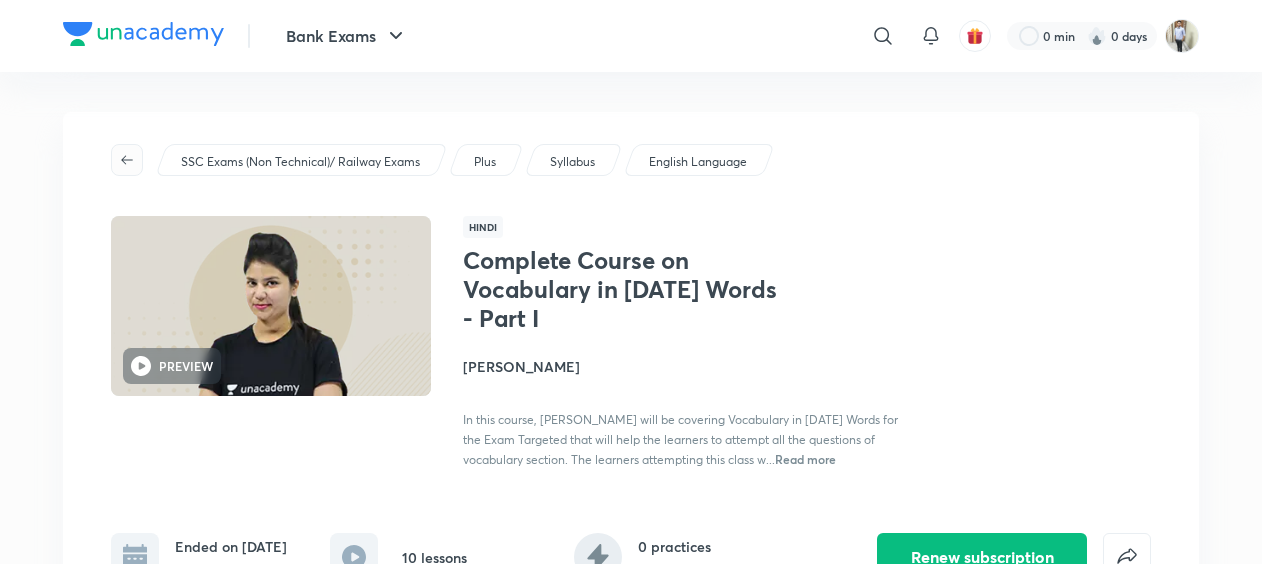 click at bounding box center [127, 160] 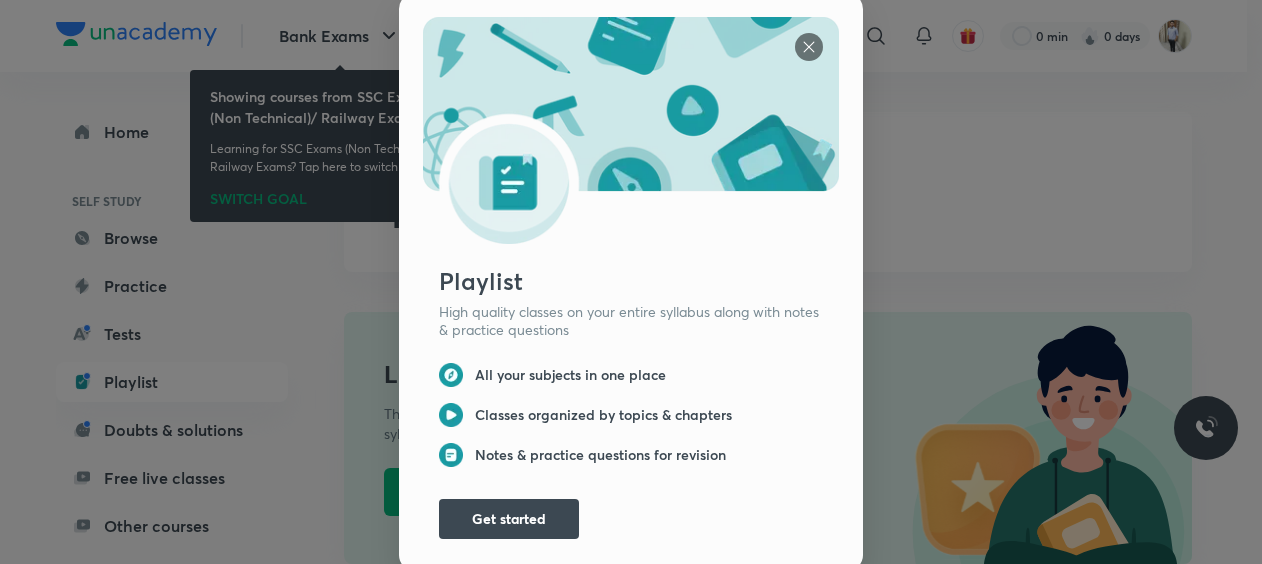 scroll, scrollTop: 15, scrollLeft: 0, axis: vertical 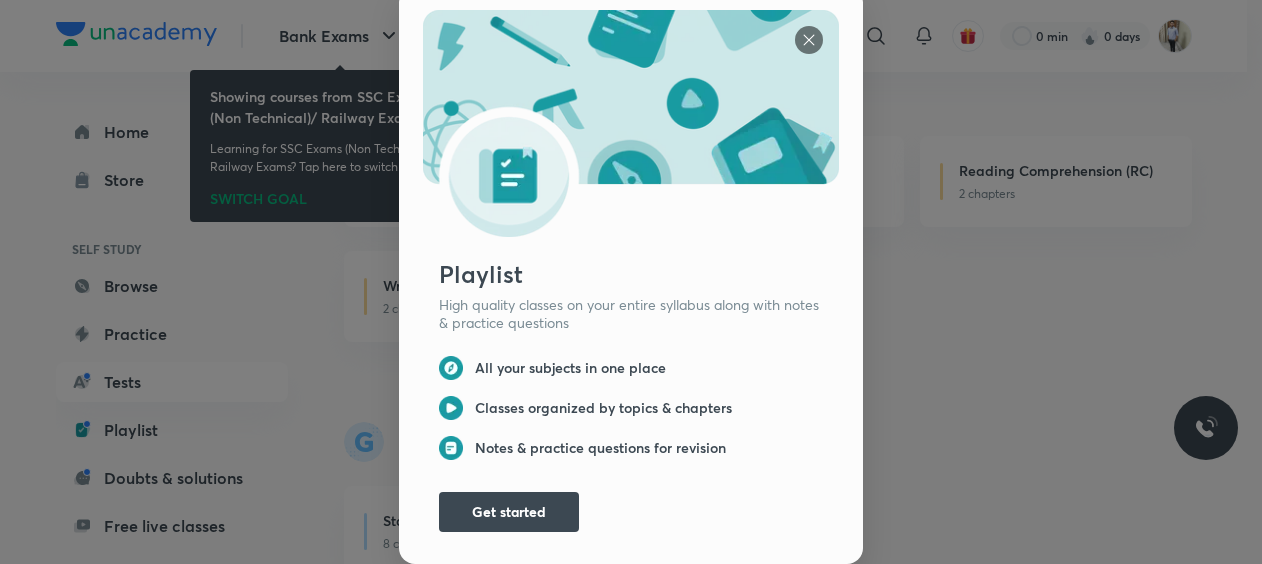 click at bounding box center [809, 40] 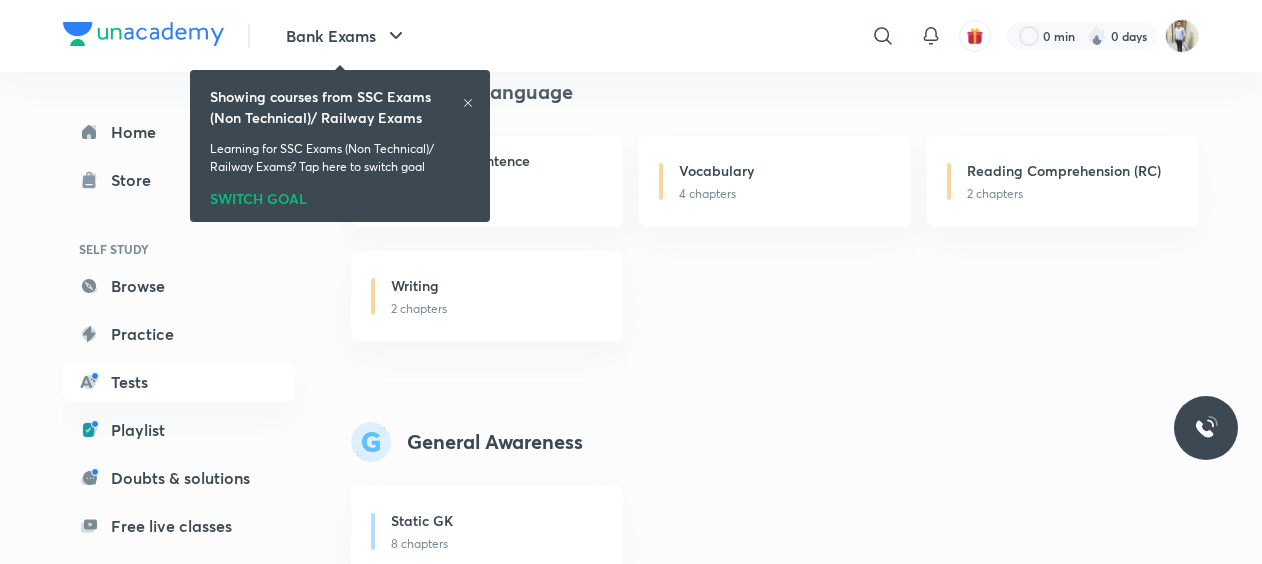 click on "English Language" at bounding box center [791, 92] 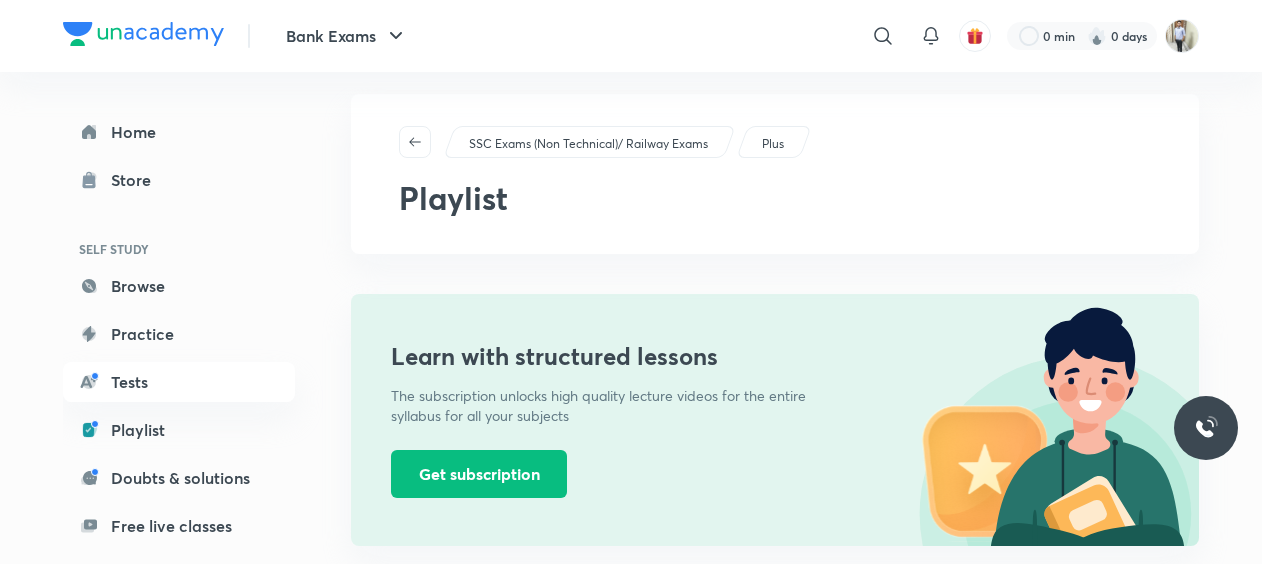 scroll, scrollTop: 0, scrollLeft: 0, axis: both 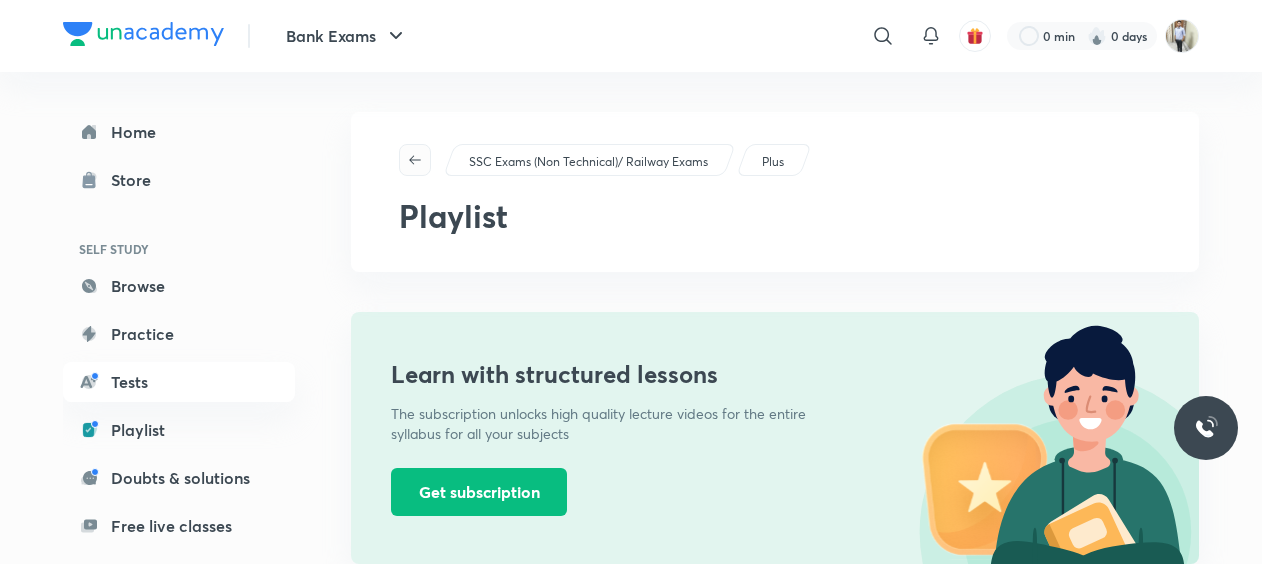 click 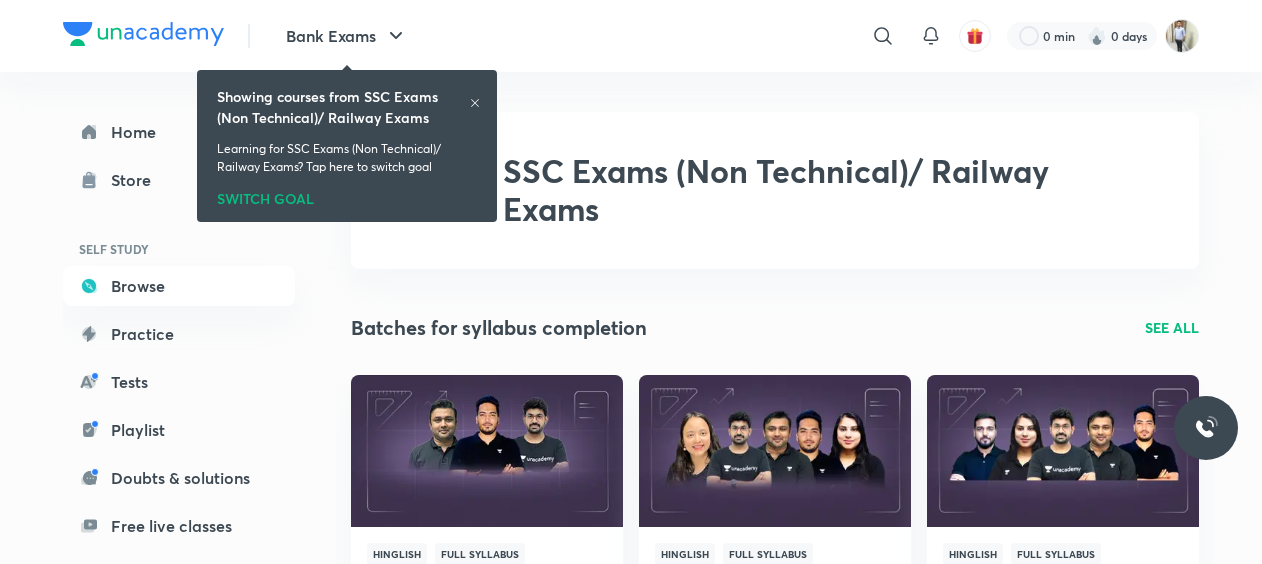 click on "Showing courses from SSC Exams (Non Technical)/ Railway Exams Learning for SSC Exams (Non Technical)/ Railway Exams? Tap here to switch goal SWITCH GOAL" at bounding box center [347, 146] 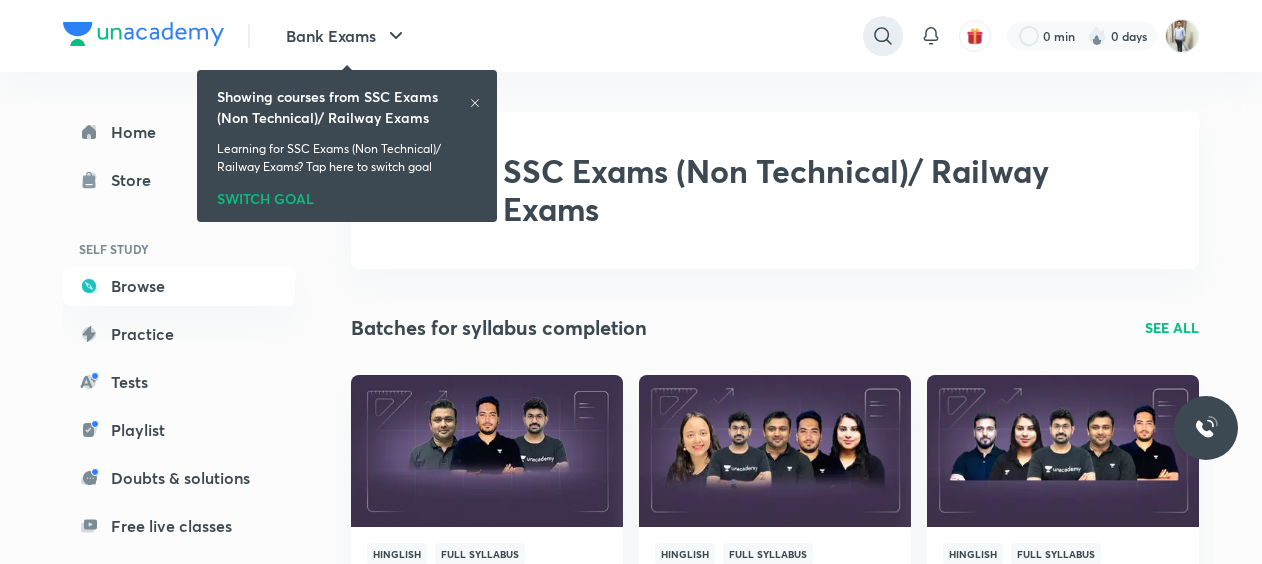 click 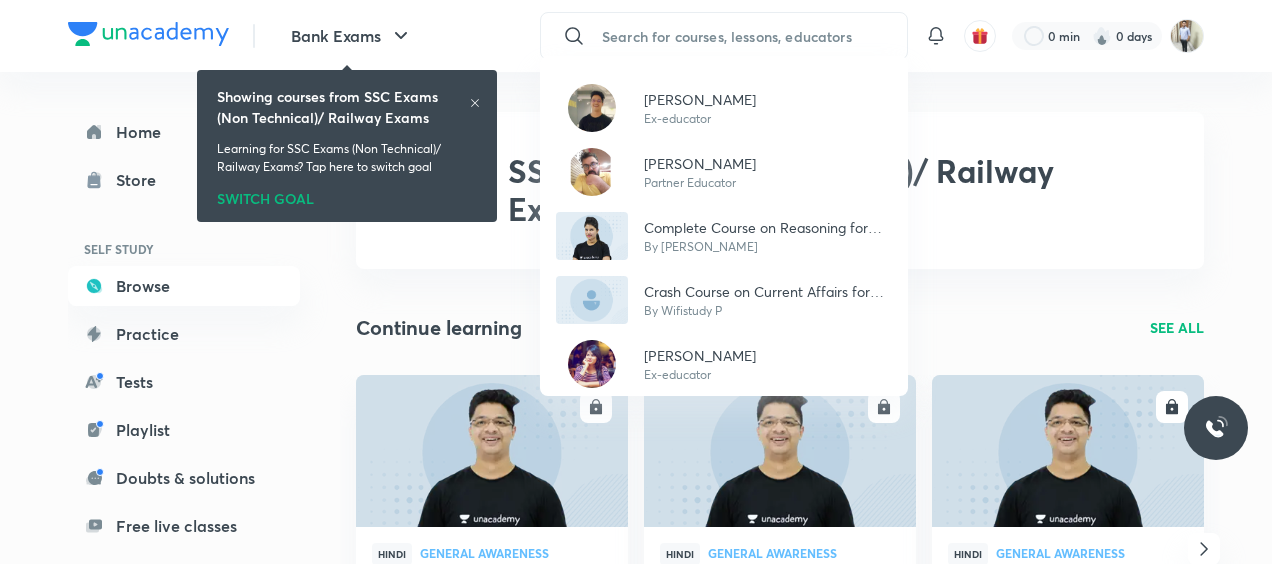 click on "[PERSON_NAME]" at bounding box center (700, 355) 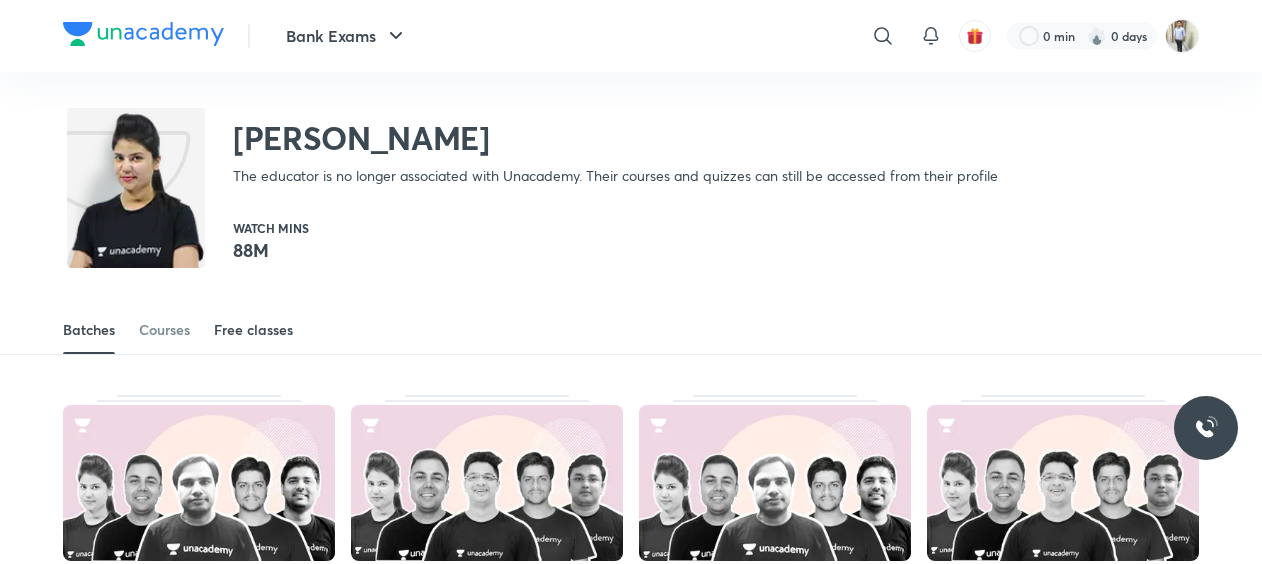 click on "Free classes" at bounding box center [253, 330] 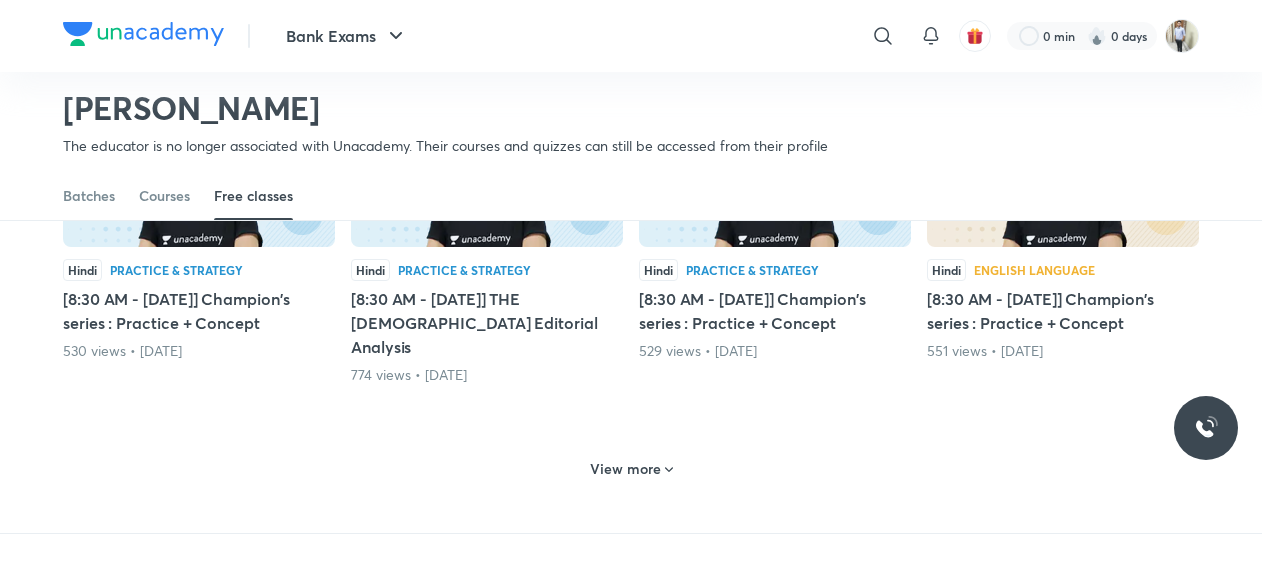 scroll, scrollTop: 1086, scrollLeft: 0, axis: vertical 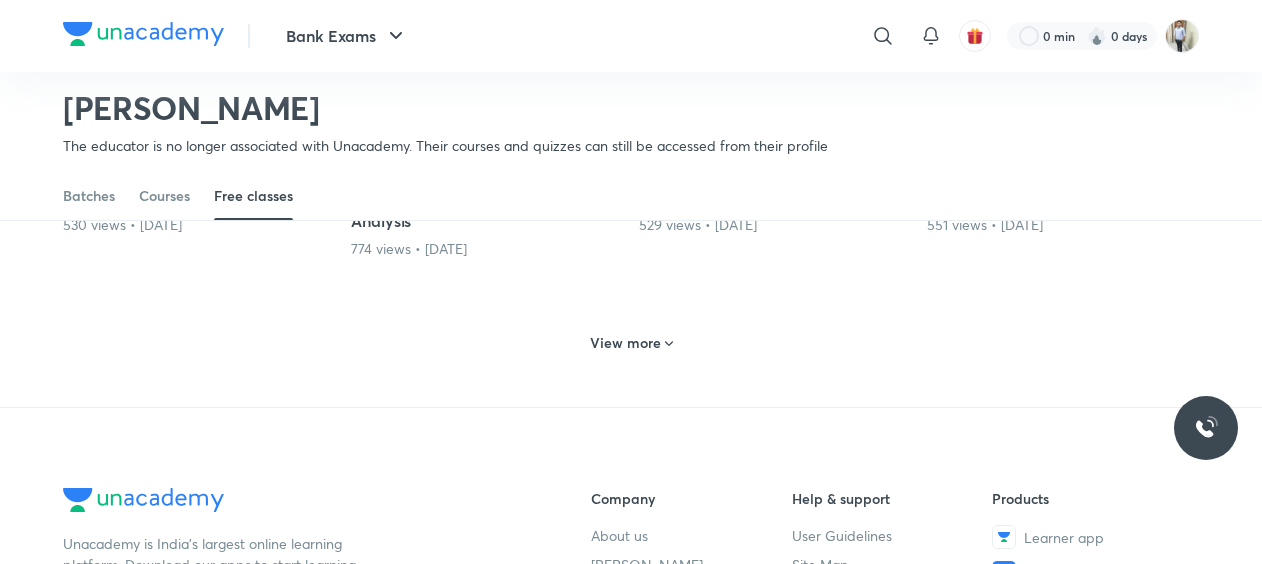 click 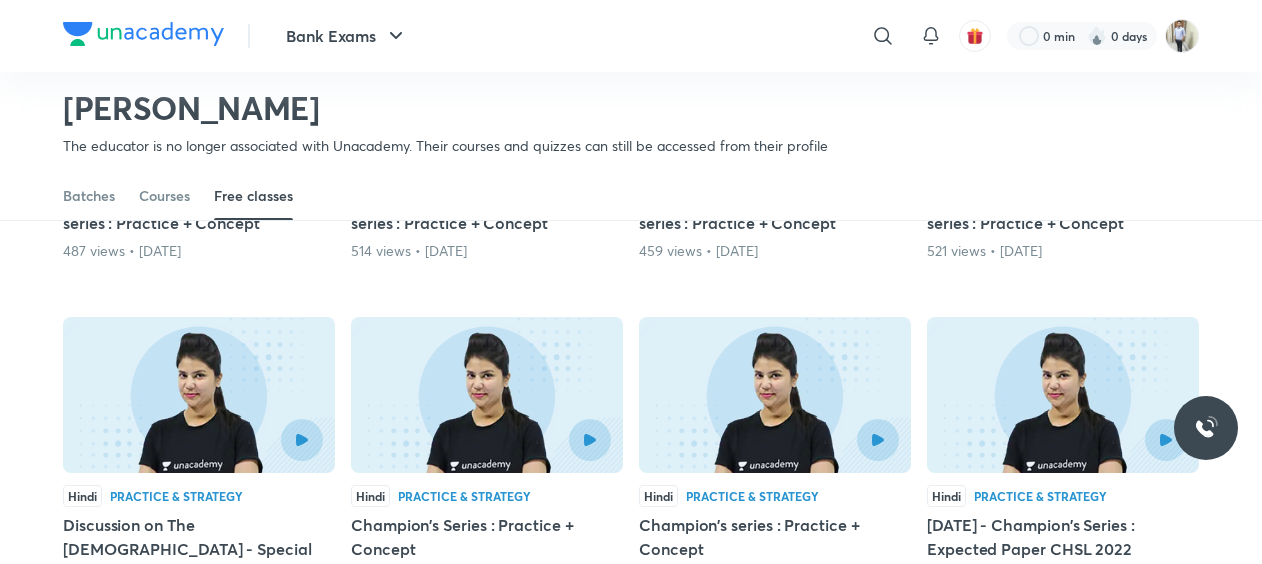 scroll, scrollTop: 1886, scrollLeft: 0, axis: vertical 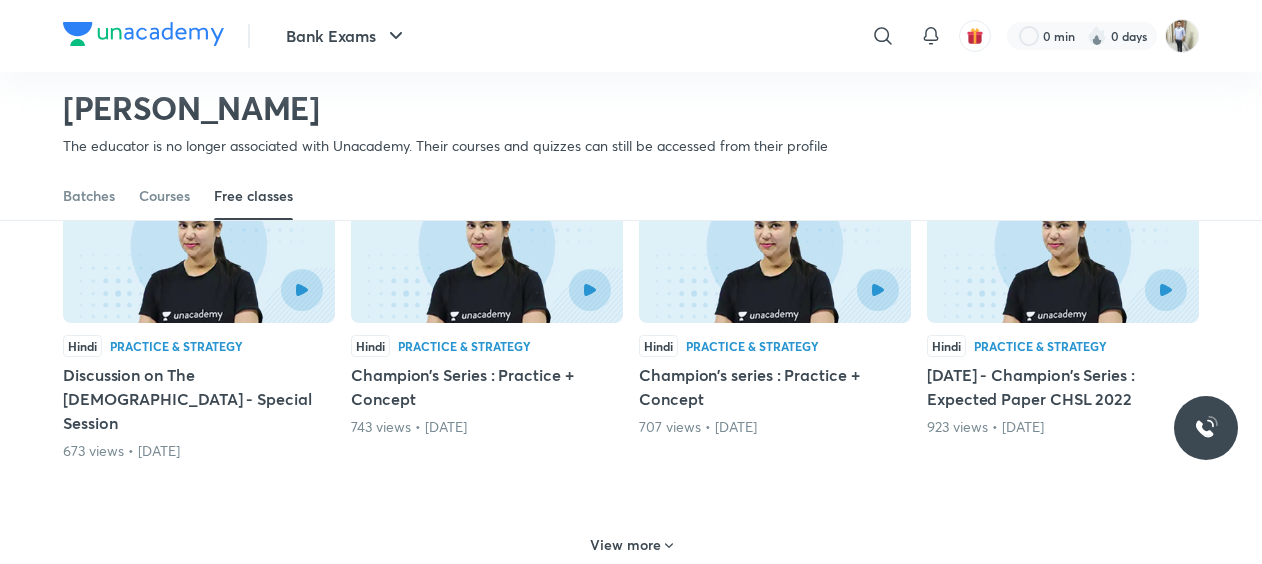 click on "View more" at bounding box center (625, 545) 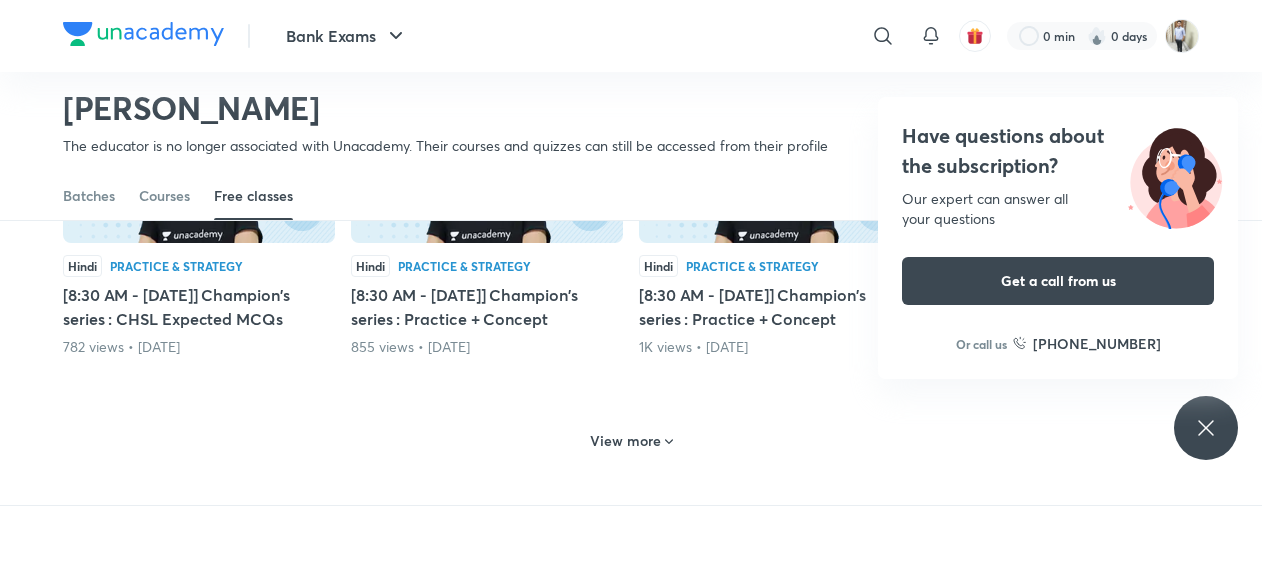 scroll, scrollTop: 2986, scrollLeft: 0, axis: vertical 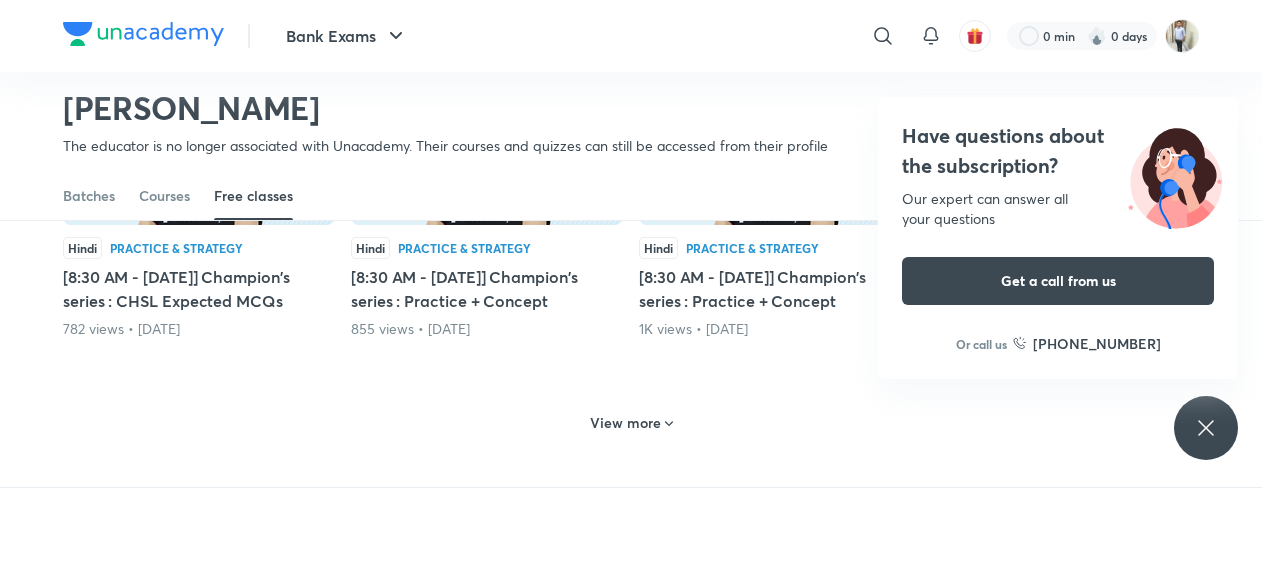 click on "View more" at bounding box center (625, 423) 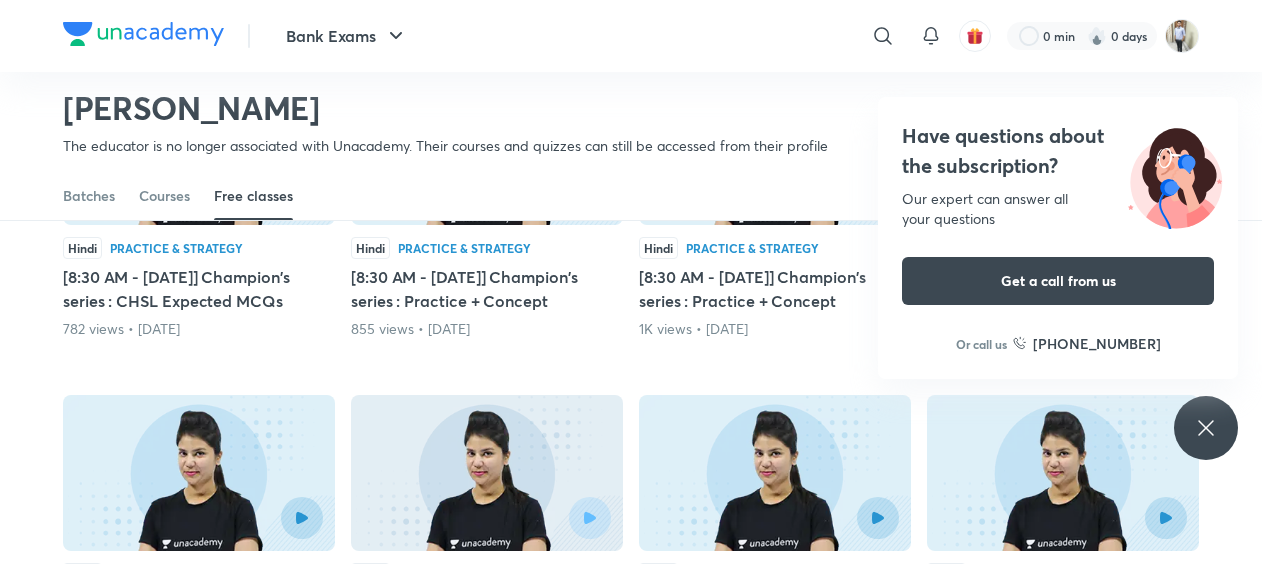 click on "Have questions about the subscription? Our expert can answer all your questions Get a call from us Or call us [PHONE_NUMBER]" at bounding box center (1206, 428) 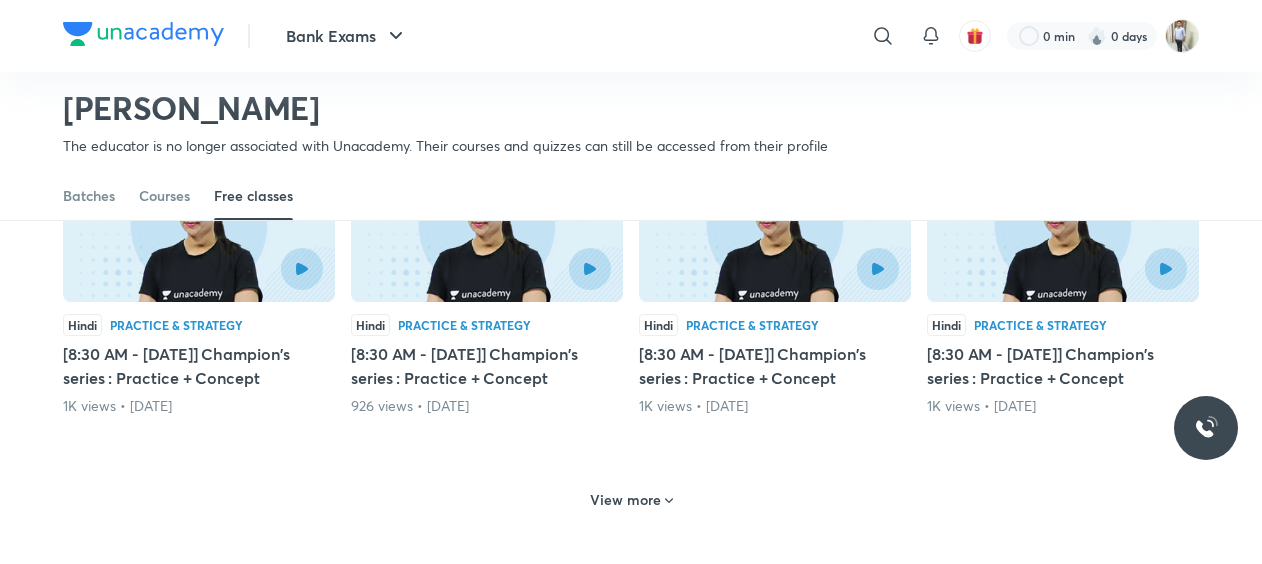 scroll, scrollTop: 3986, scrollLeft: 0, axis: vertical 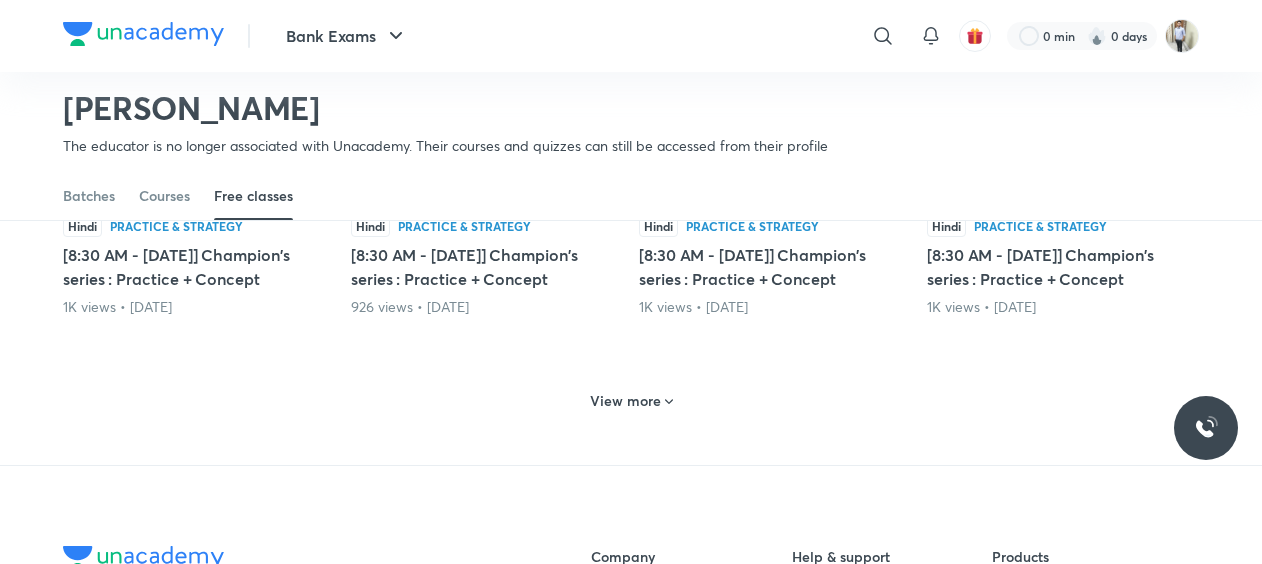 click on "View more" at bounding box center (625, 401) 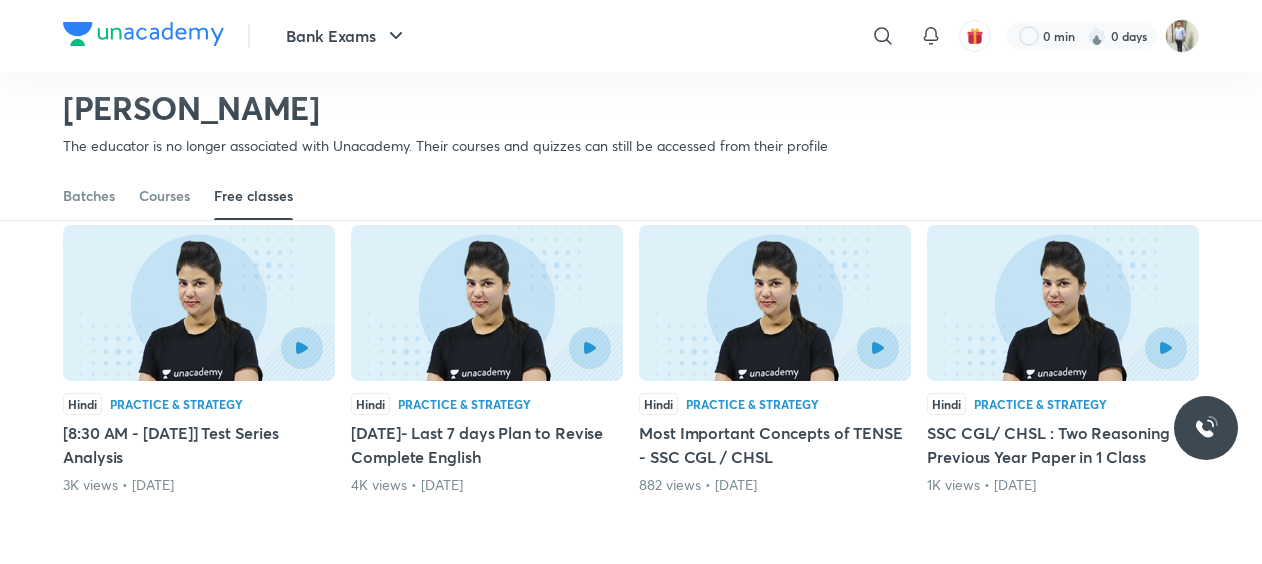 scroll, scrollTop: 4986, scrollLeft: 0, axis: vertical 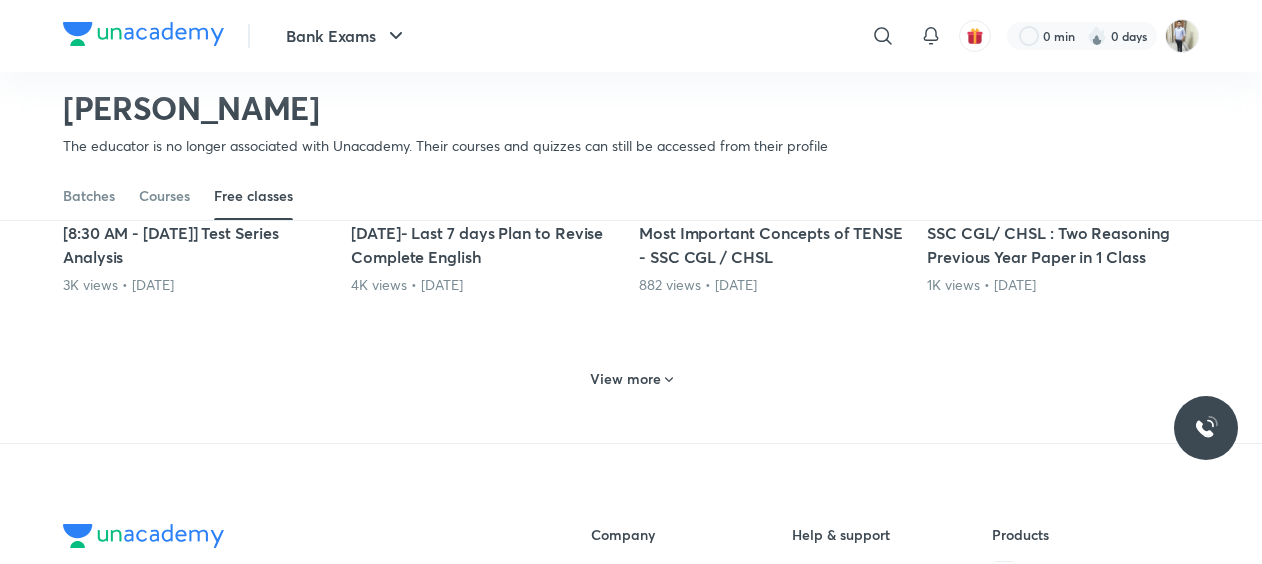 click on "View more" at bounding box center (625, 379) 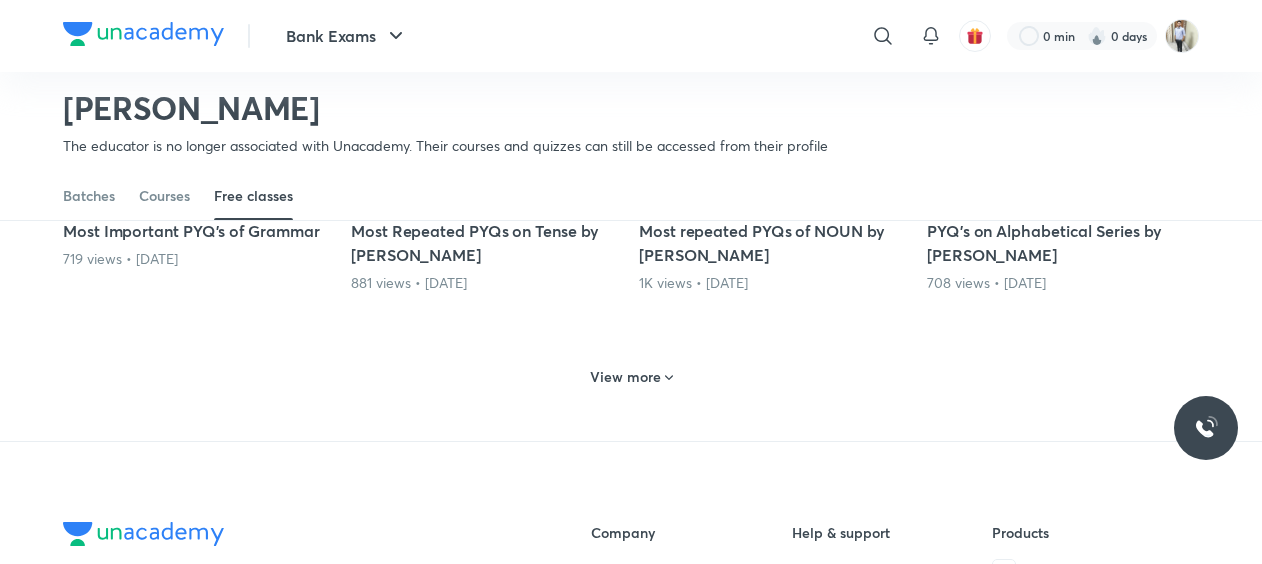 scroll, scrollTop: 5986, scrollLeft: 0, axis: vertical 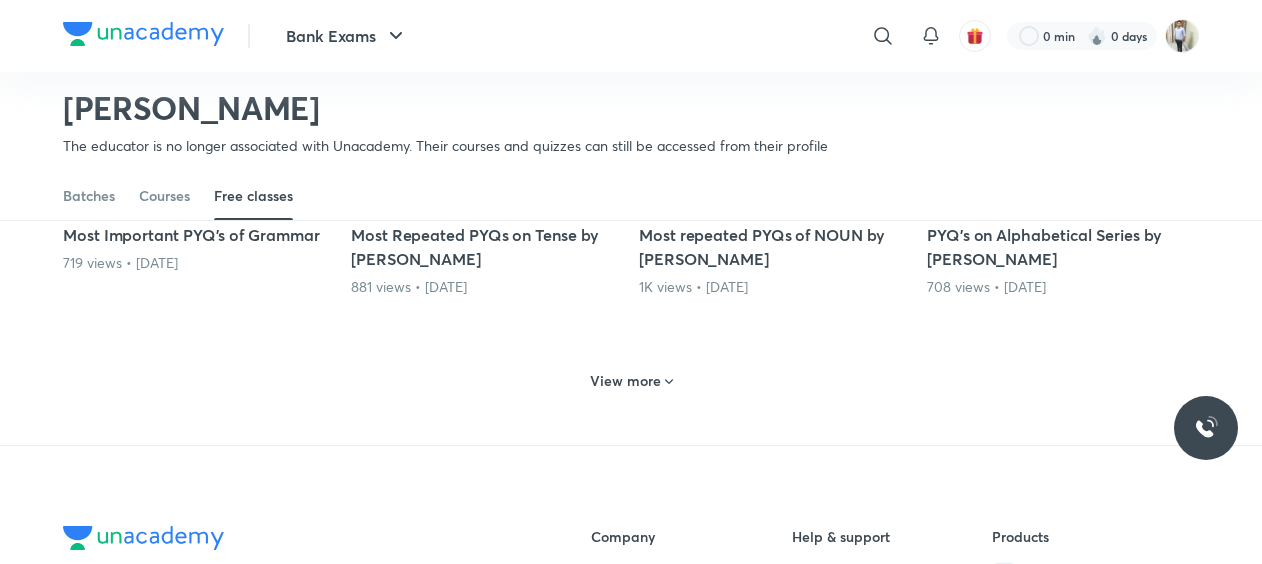 click on "View more" at bounding box center [625, 381] 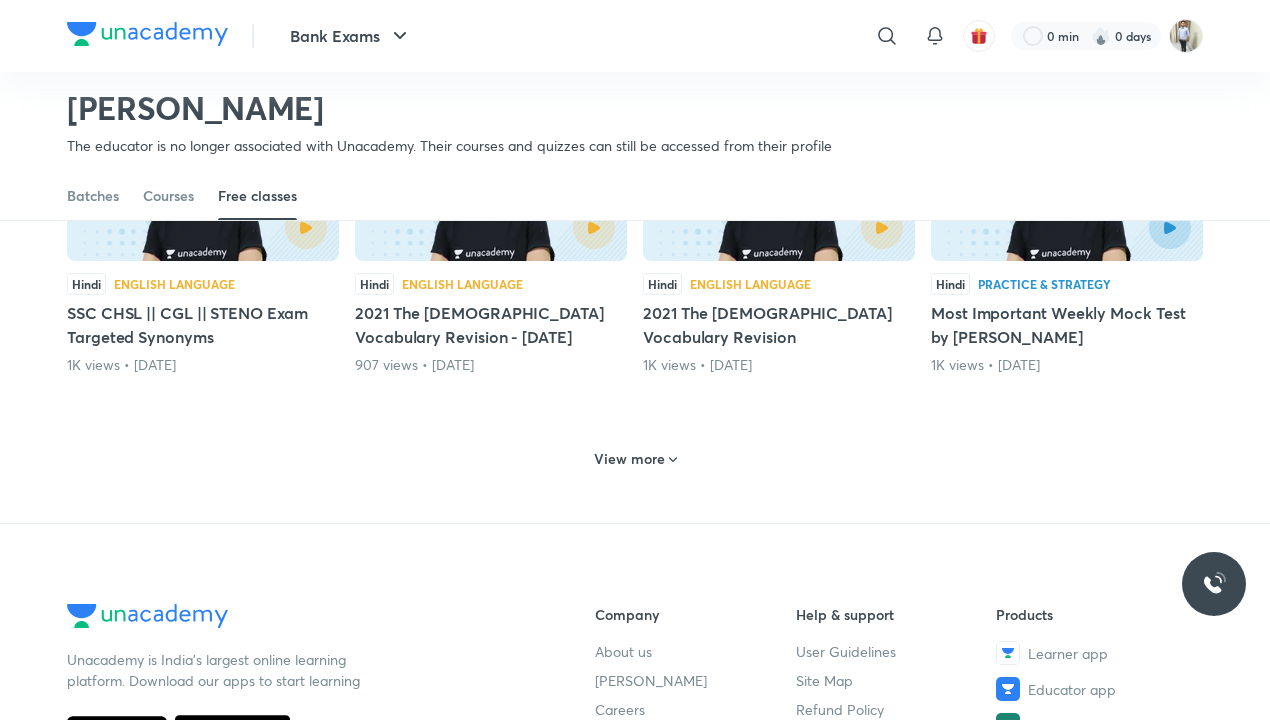 scroll, scrollTop: 6986, scrollLeft: 0, axis: vertical 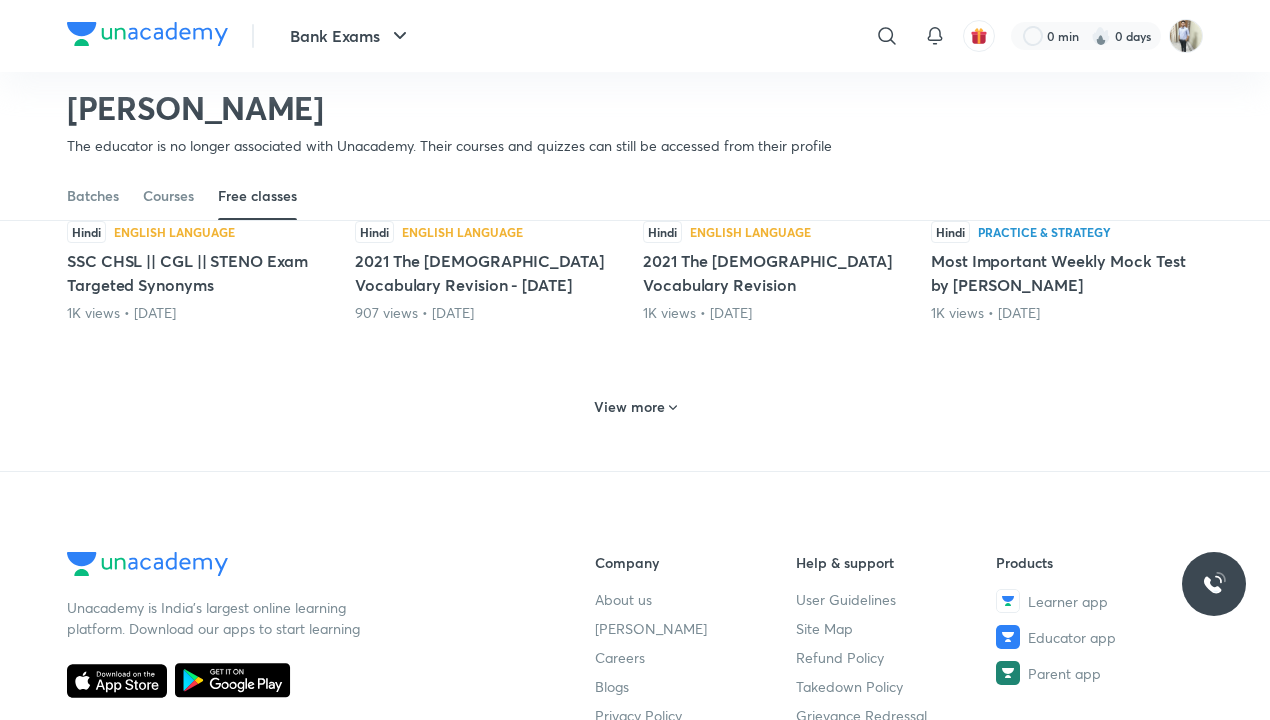 click on "View more" at bounding box center [635, 407] 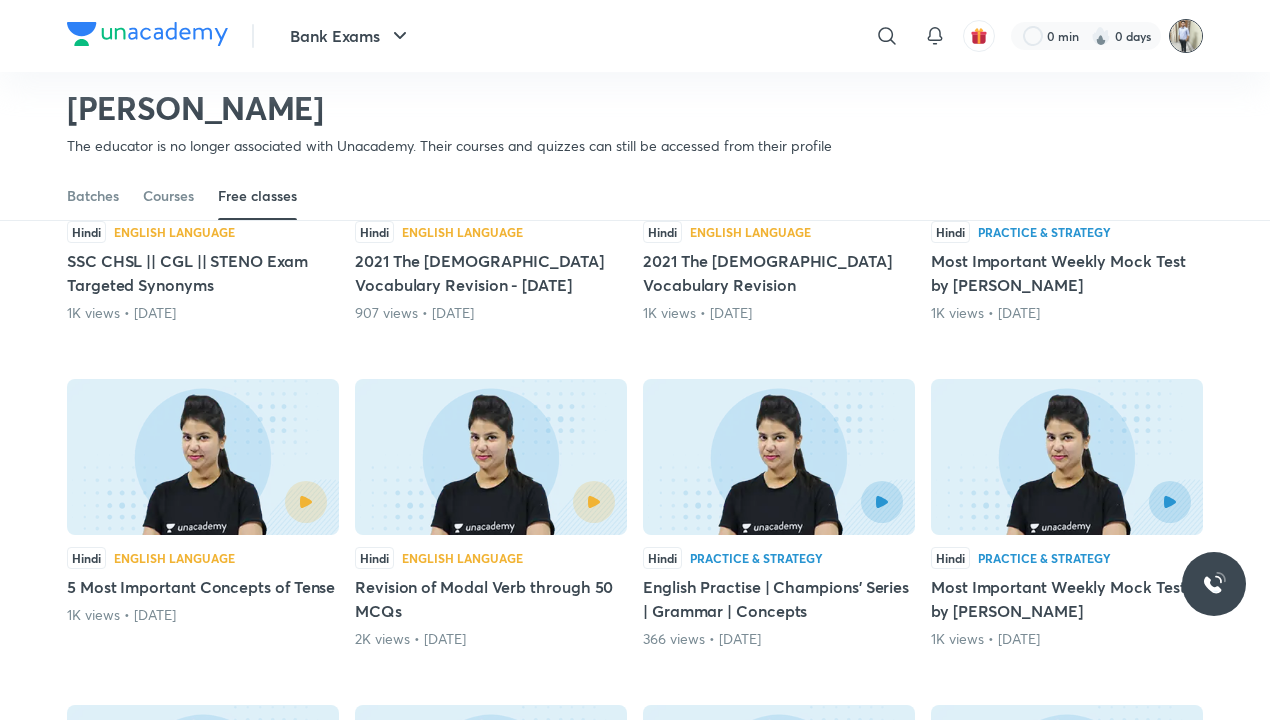 click at bounding box center [1186, 36] 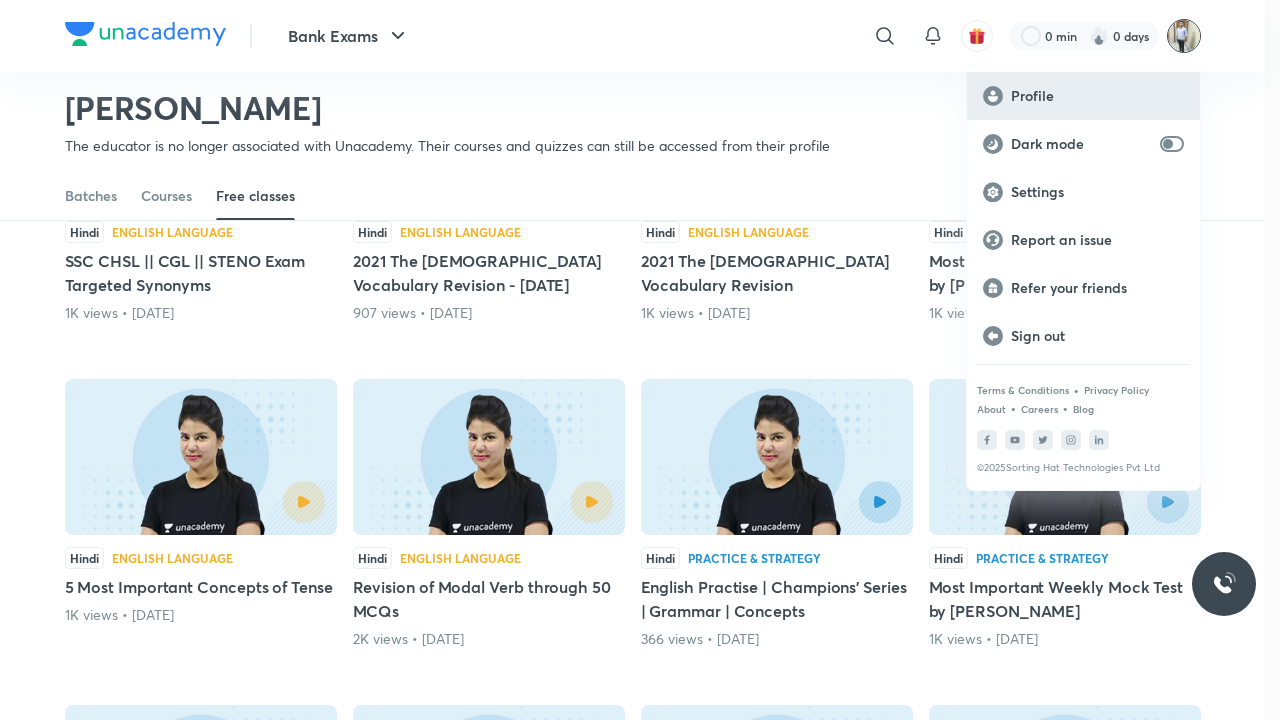 click on "Profile" at bounding box center [1097, 96] 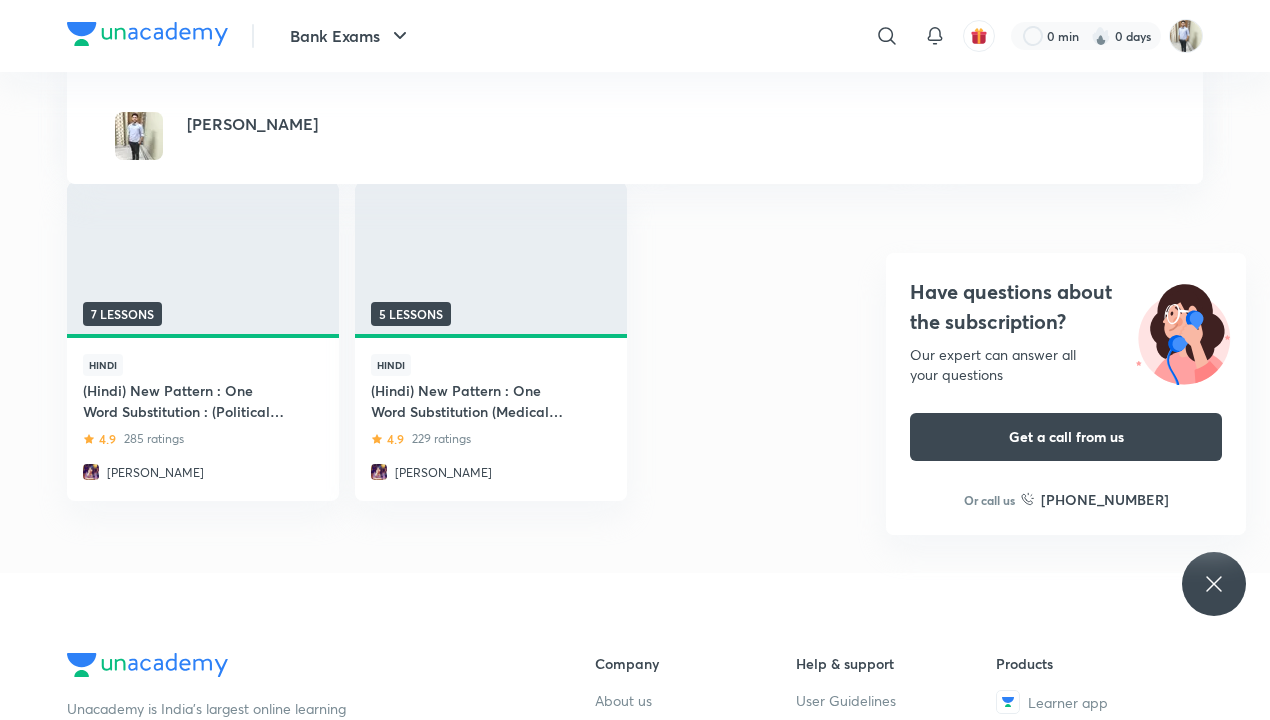 scroll, scrollTop: 1000, scrollLeft: 0, axis: vertical 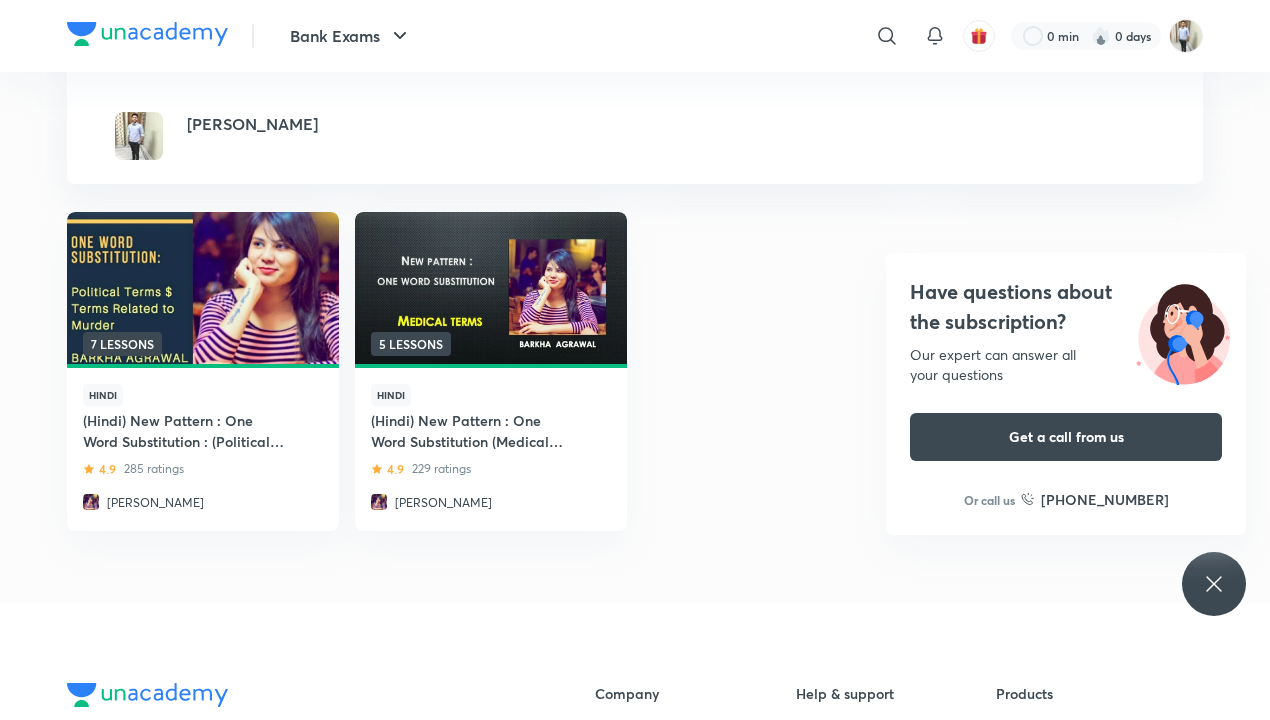click on "Have questions about the subscription? Our expert can answer all your questions Get a call from us Or call us [PHONE_NUMBER]" at bounding box center [1214, 584] 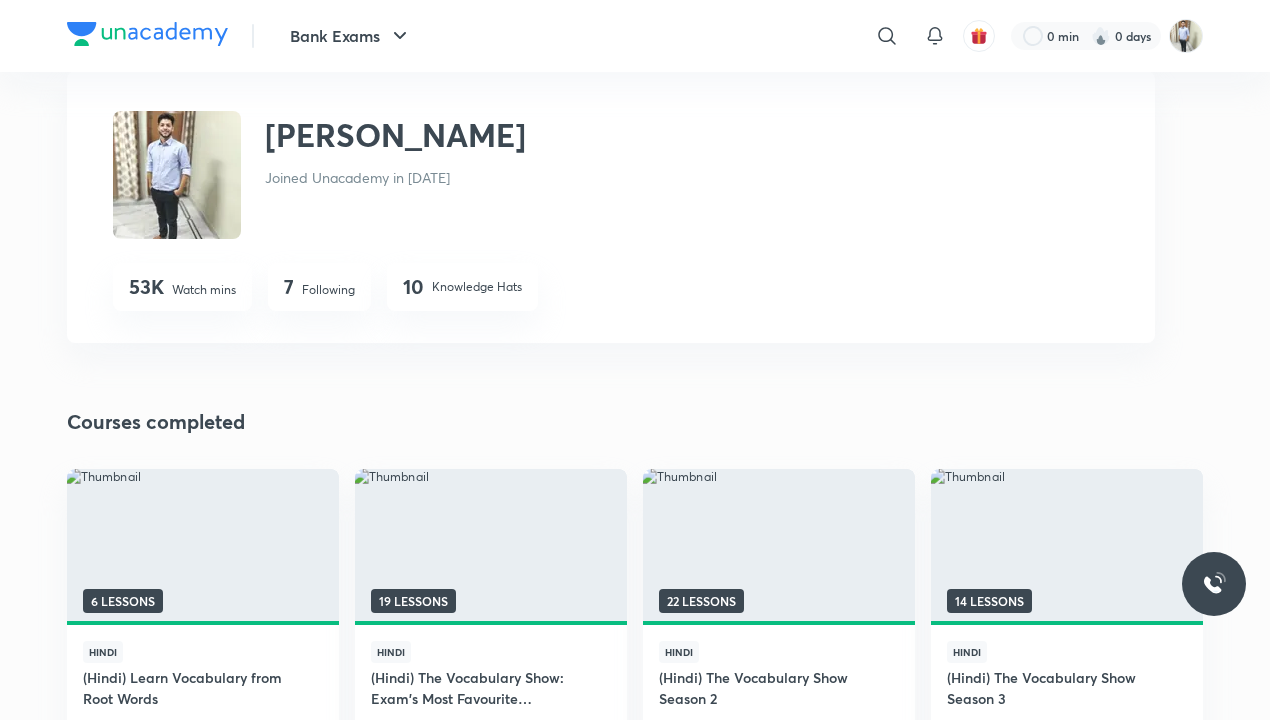scroll, scrollTop: 0, scrollLeft: 0, axis: both 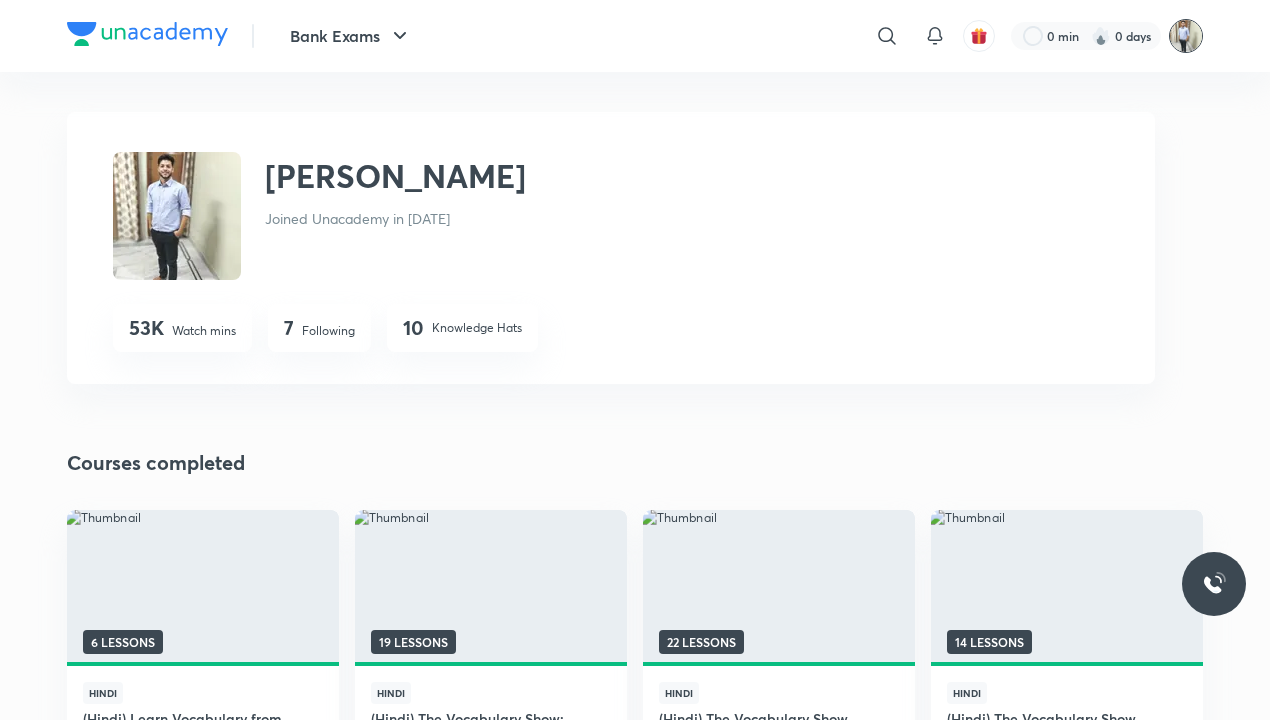 click at bounding box center (1186, 36) 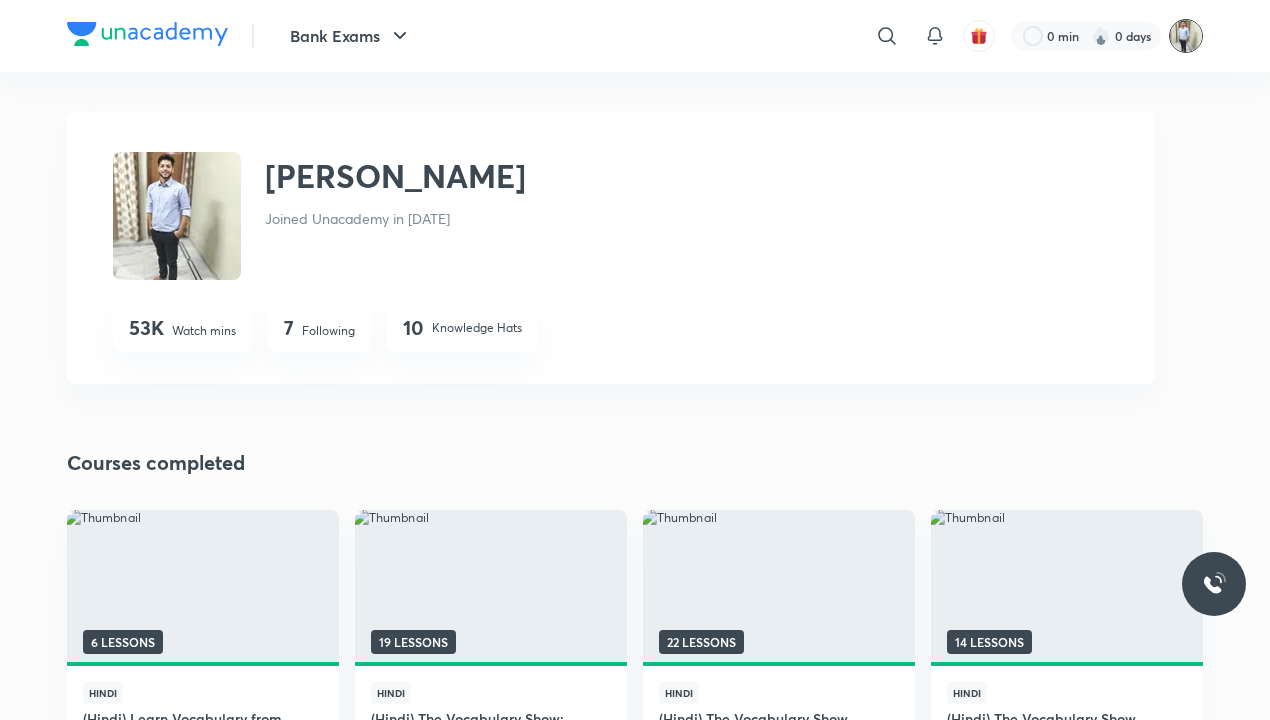 click at bounding box center [1186, 36] 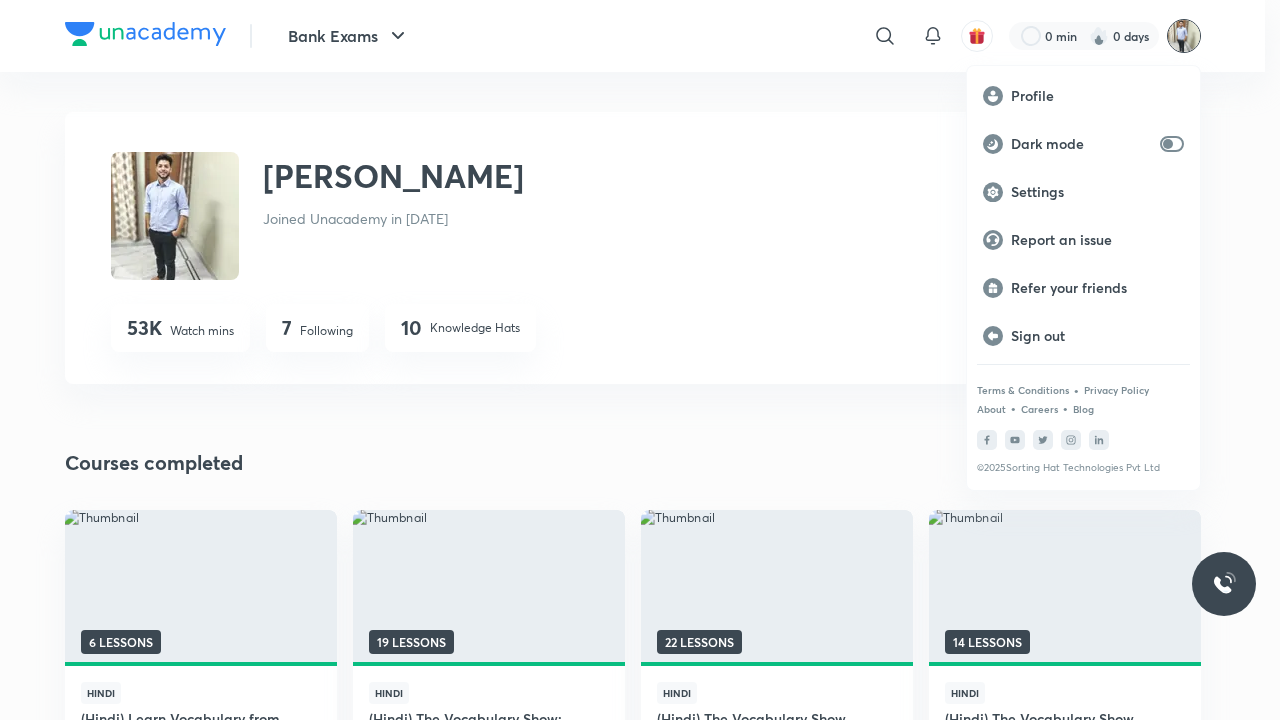 click at bounding box center (640, 360) 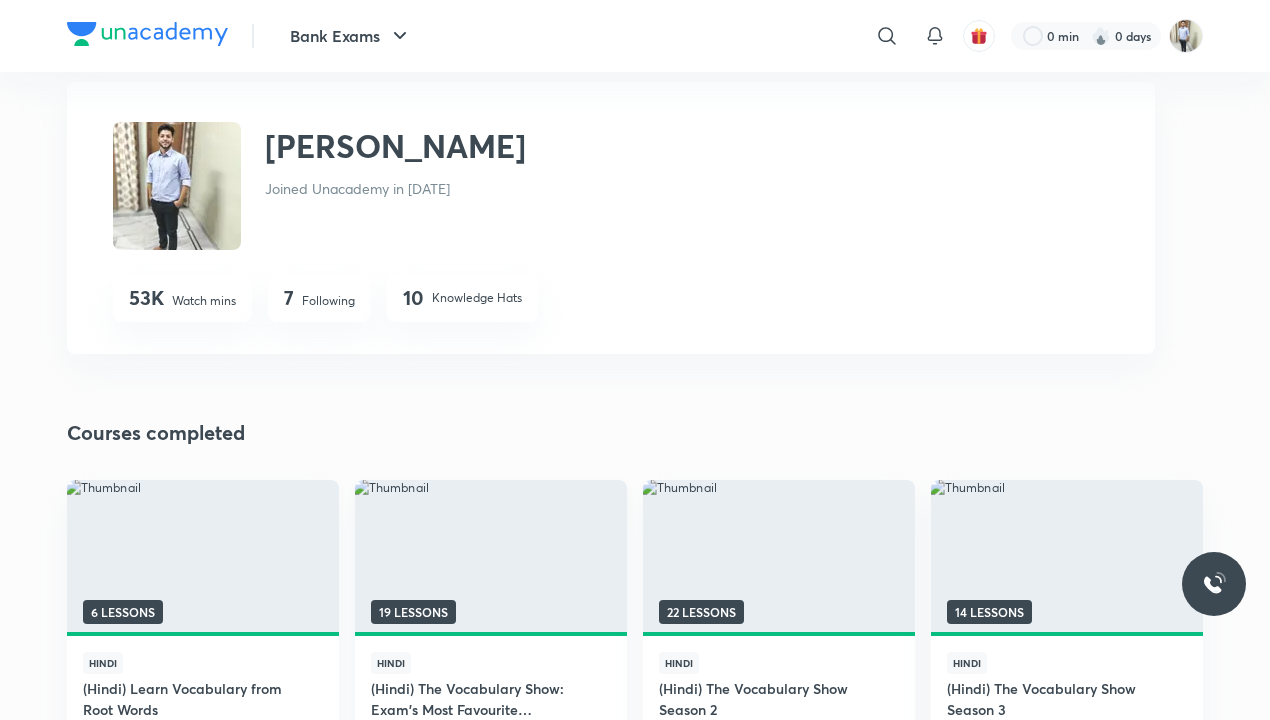 scroll, scrollTop: 0, scrollLeft: 0, axis: both 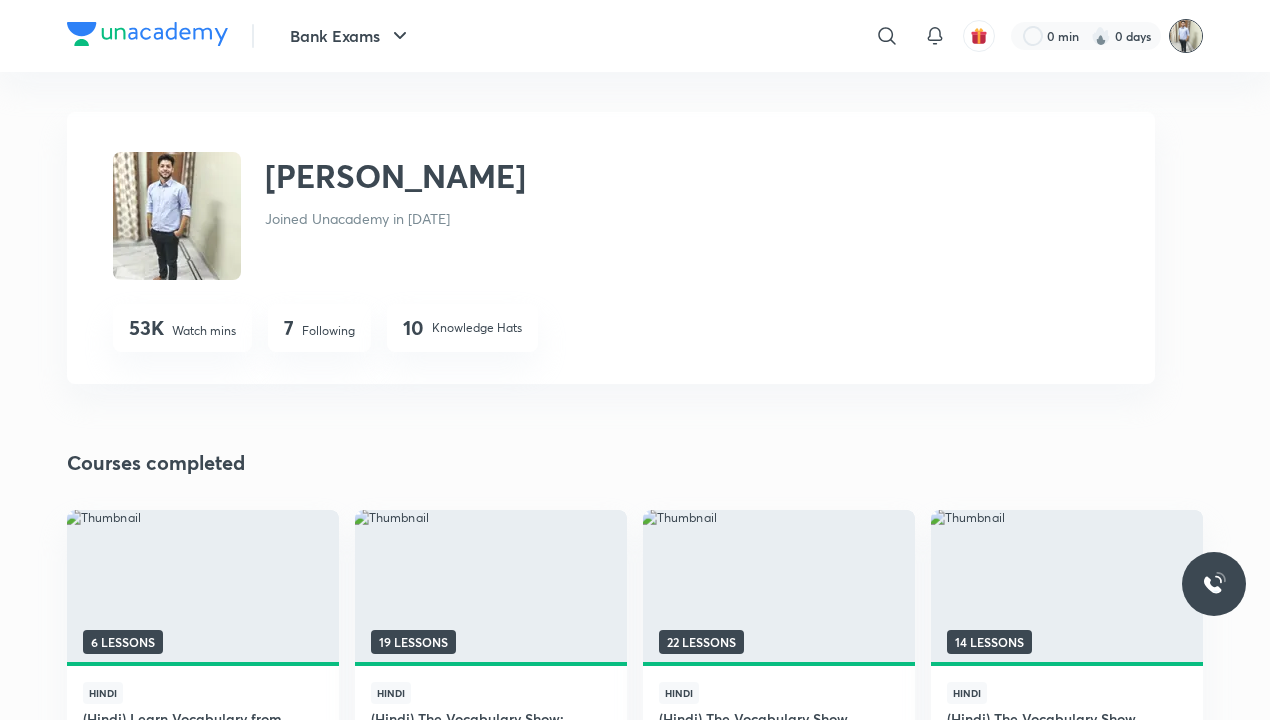 click at bounding box center (1186, 36) 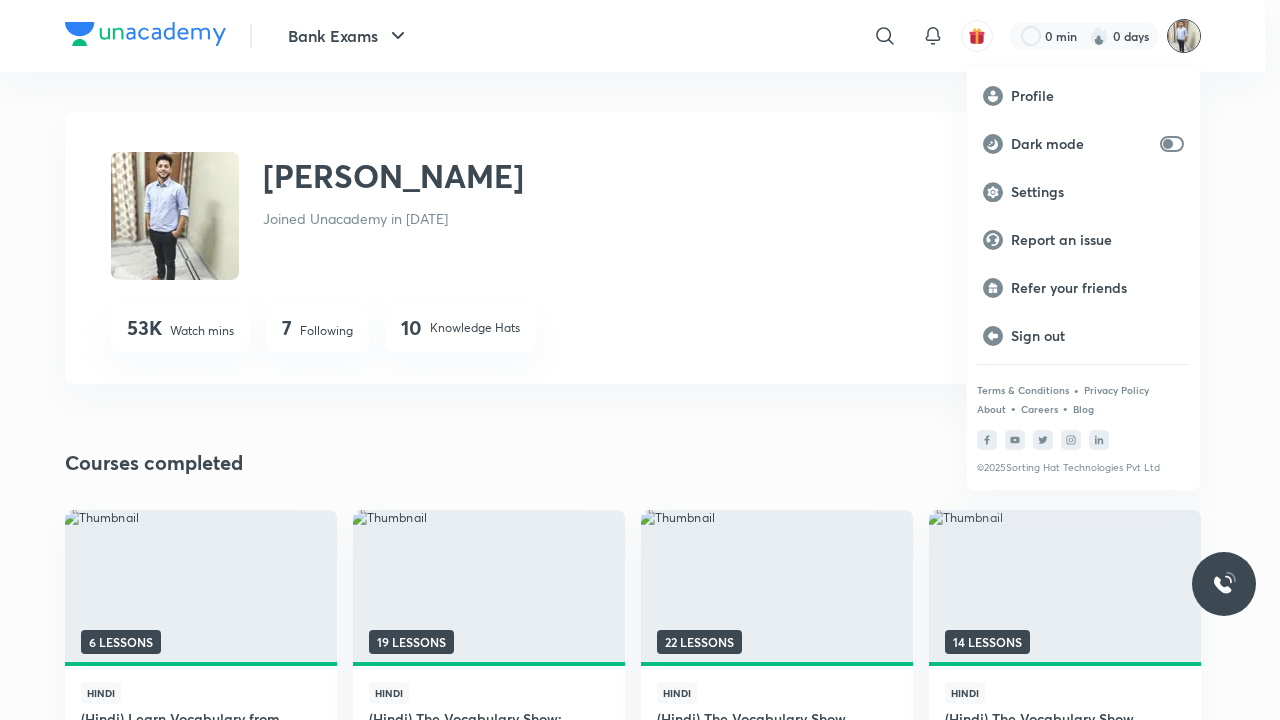 click at bounding box center (640, 360) 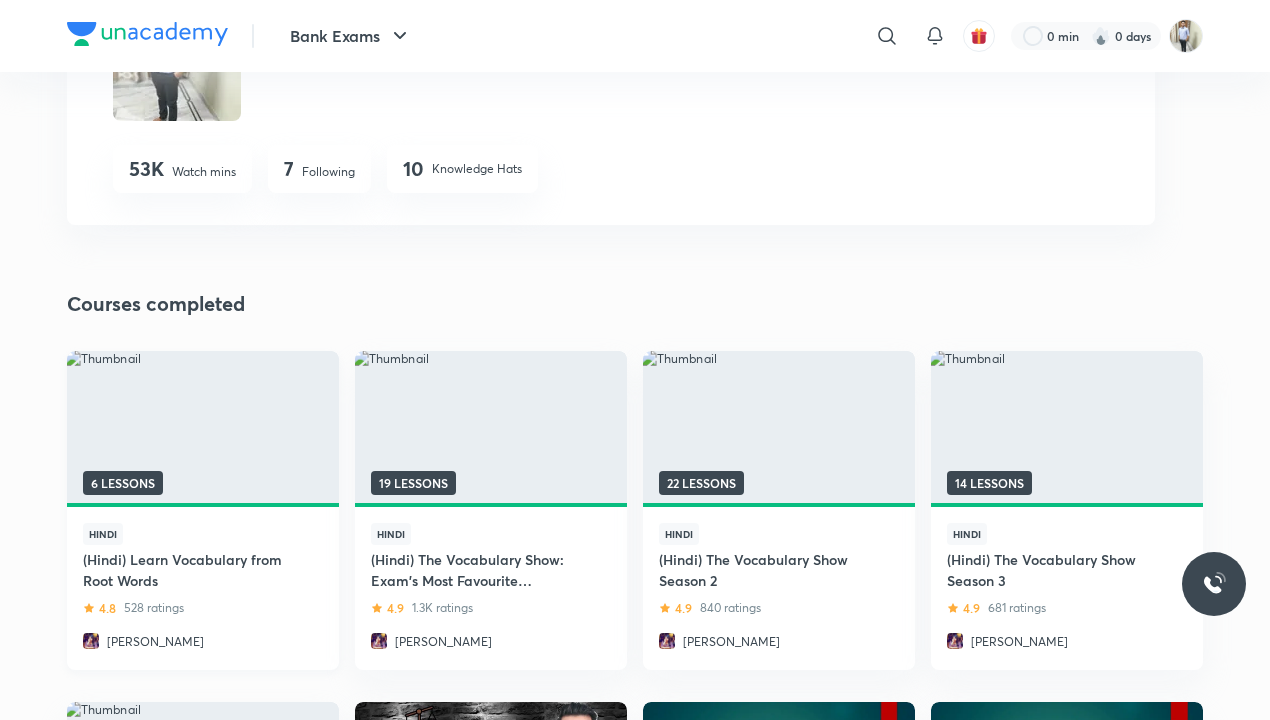 scroll, scrollTop: 200, scrollLeft: 0, axis: vertical 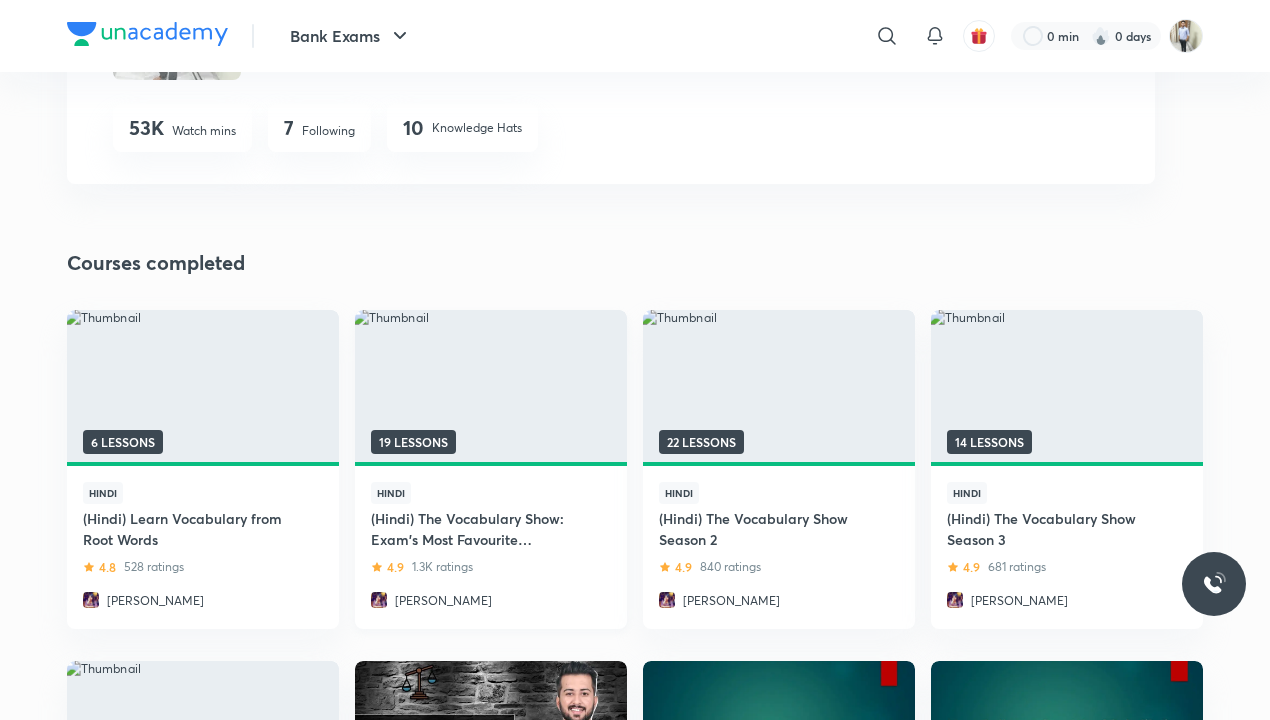 click on "(Hindi) The Vocabulary Show: Exam's Most Favourite Vocabulary" at bounding box center [475, 529] 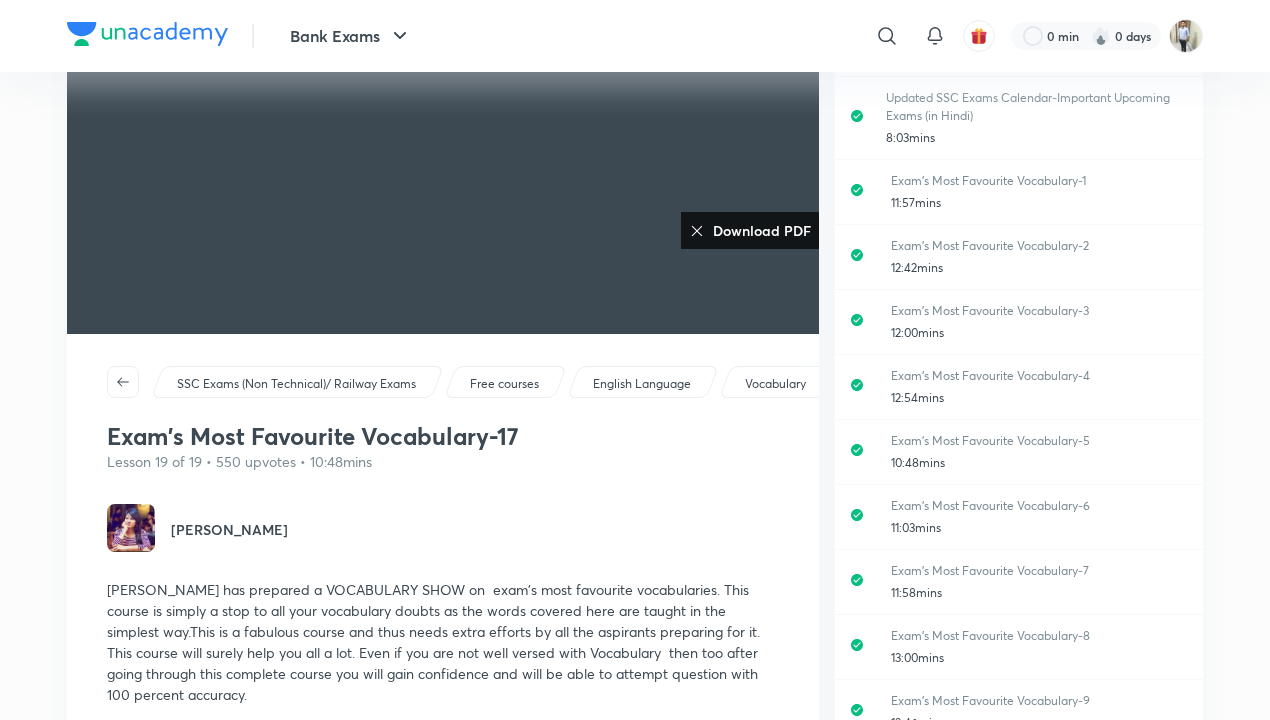 scroll, scrollTop: 0, scrollLeft: 0, axis: both 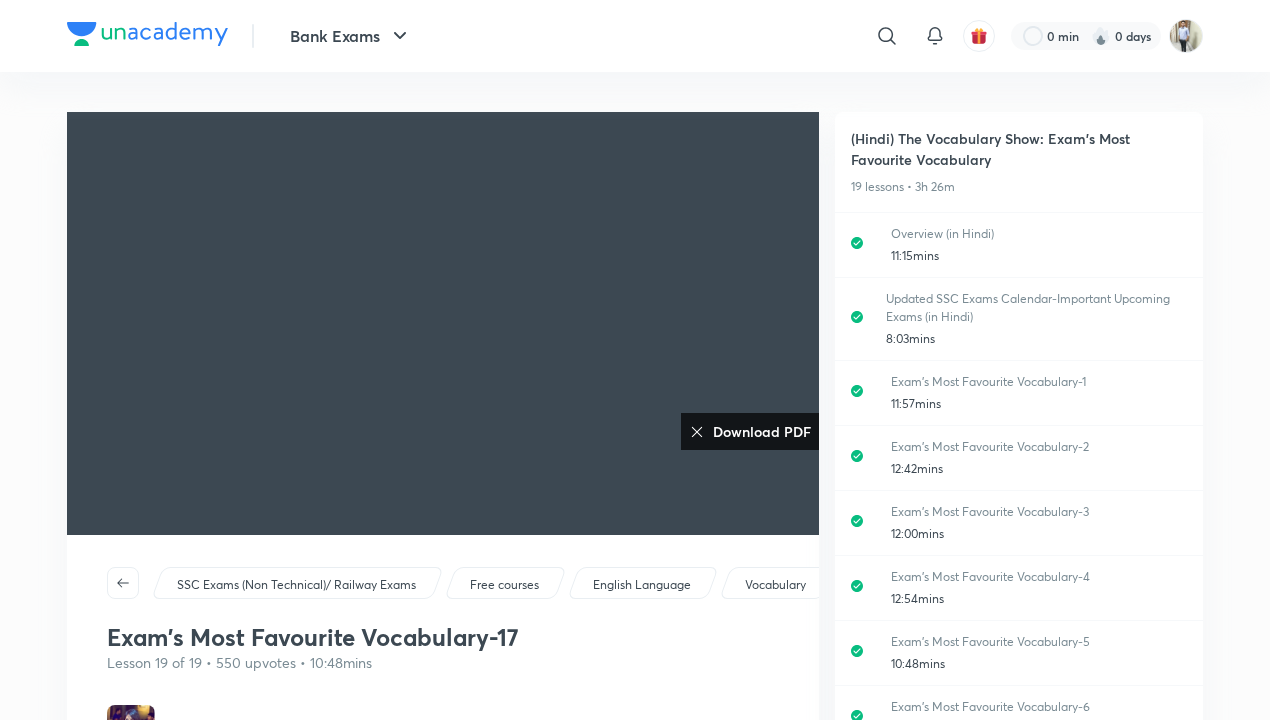 click on "Overview (in Hindi)" at bounding box center [1039, 234] 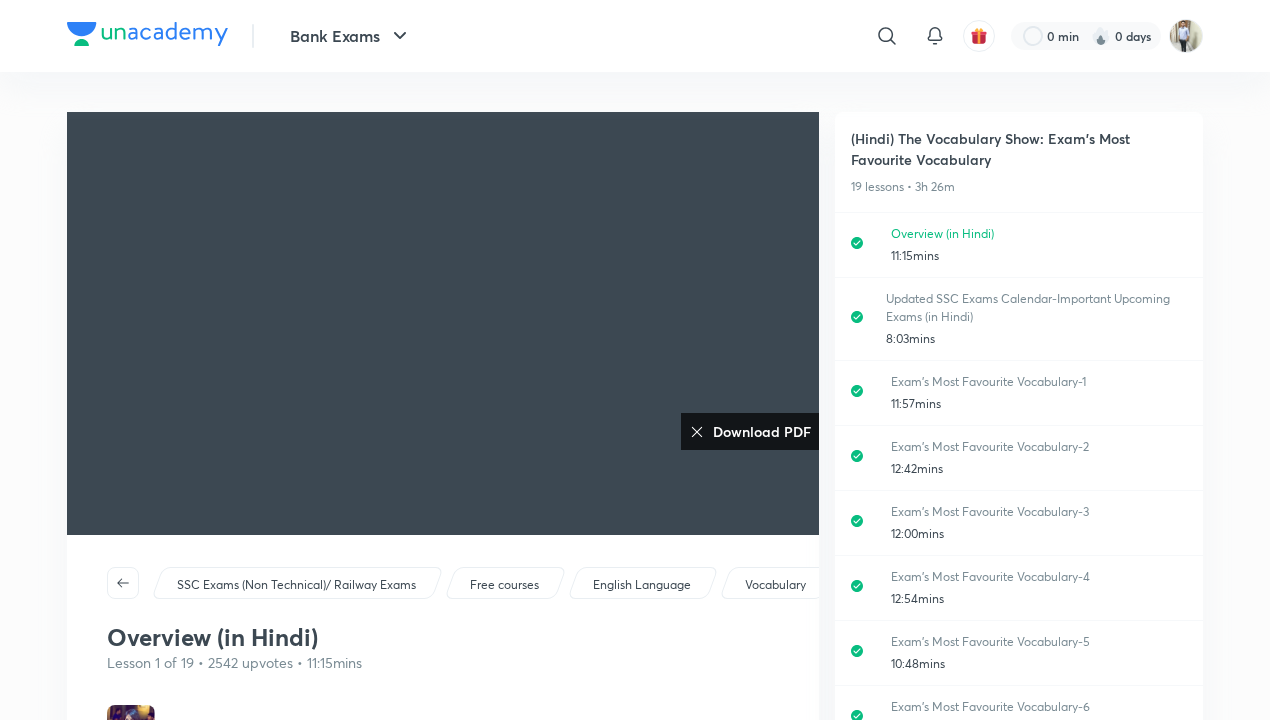 click on "Download PDF" at bounding box center [758, 431] 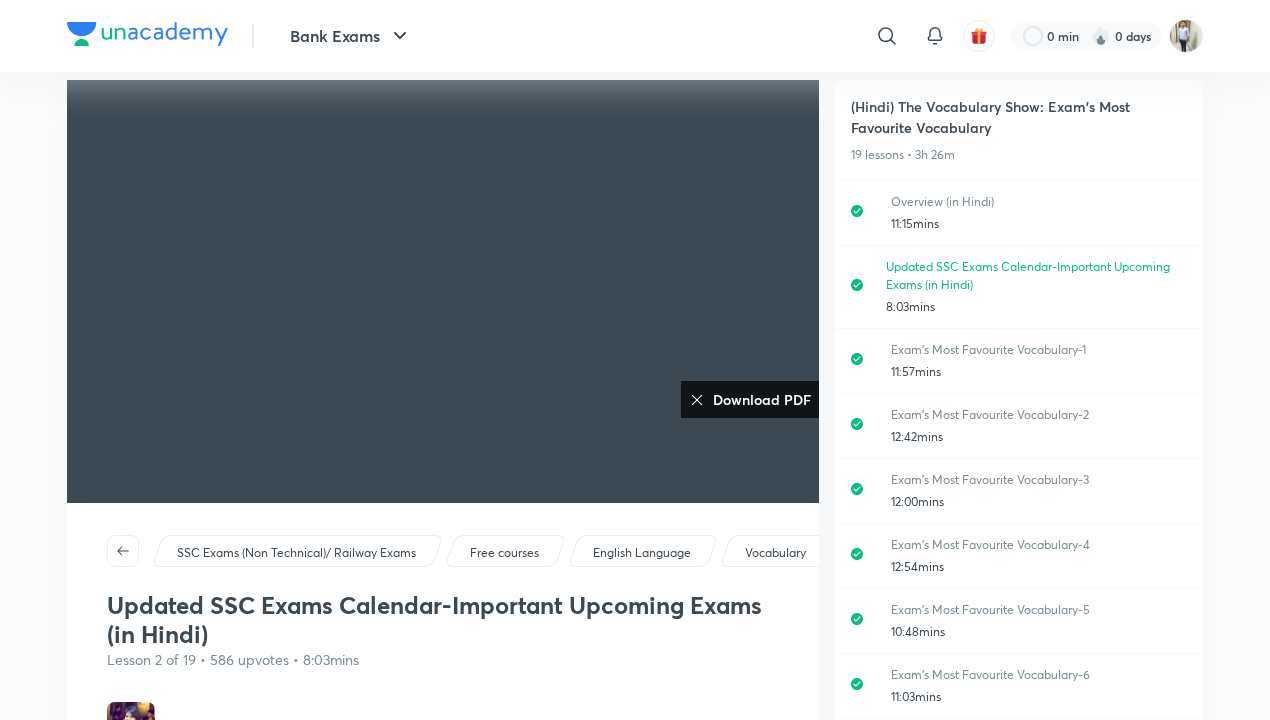 scroll, scrollTop: 0, scrollLeft: 0, axis: both 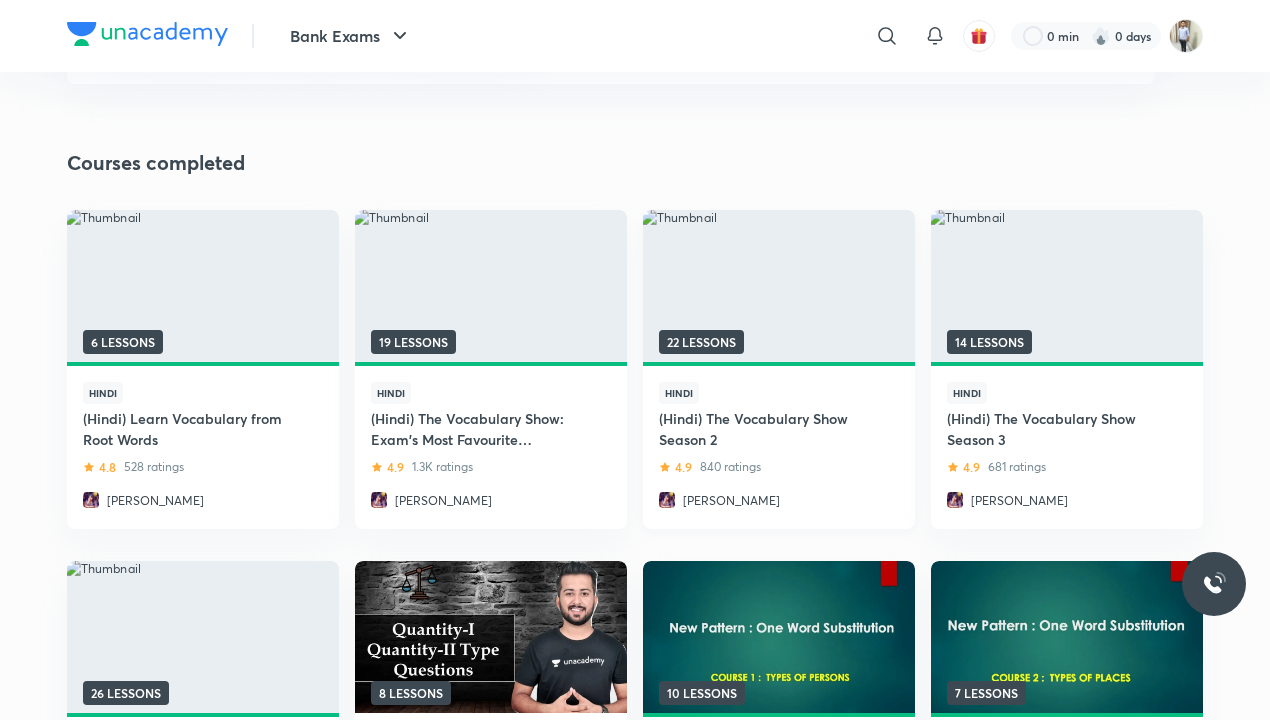 click on "(Hindi) The Vocabulary Show Season 2" at bounding box center (763, 429) 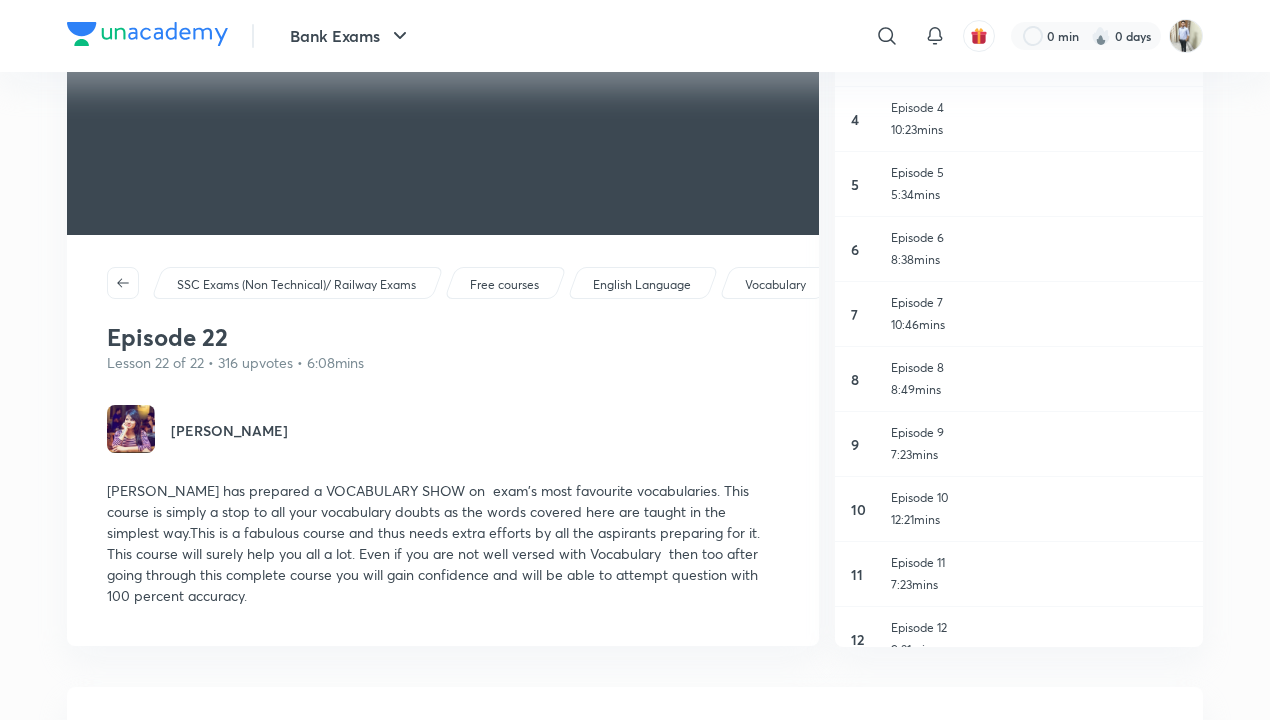 scroll, scrollTop: 0, scrollLeft: 0, axis: both 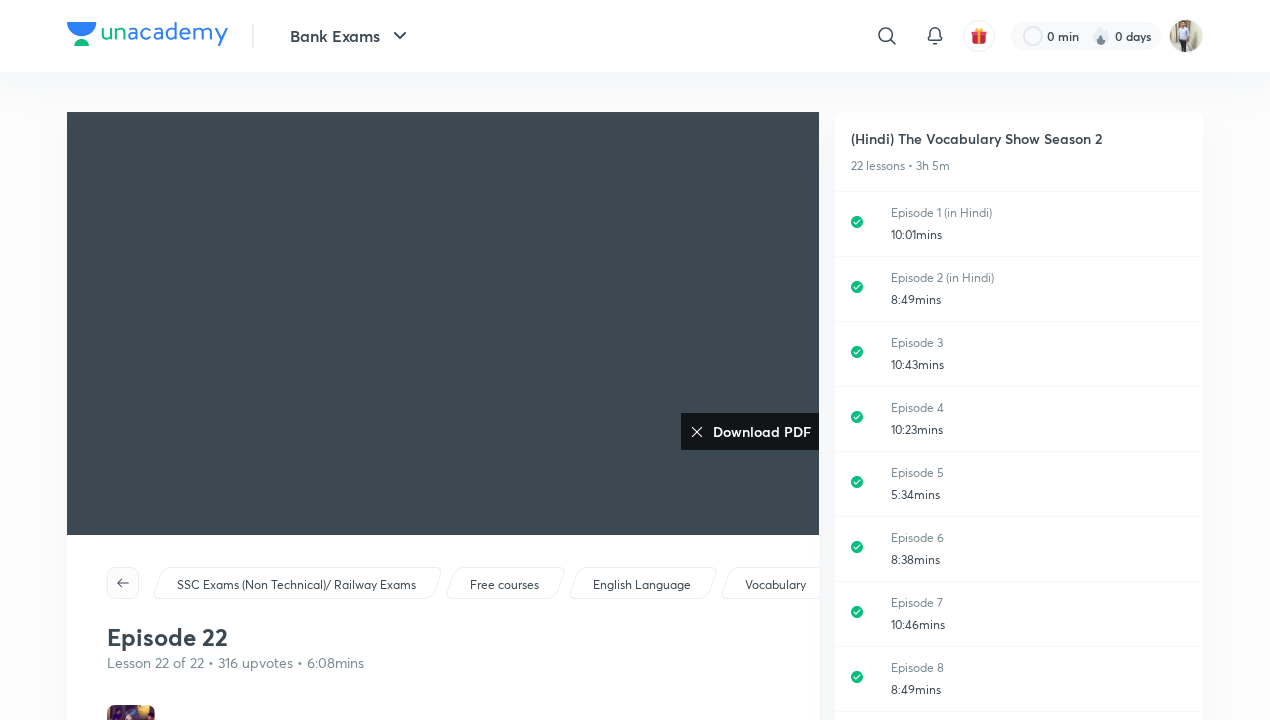click 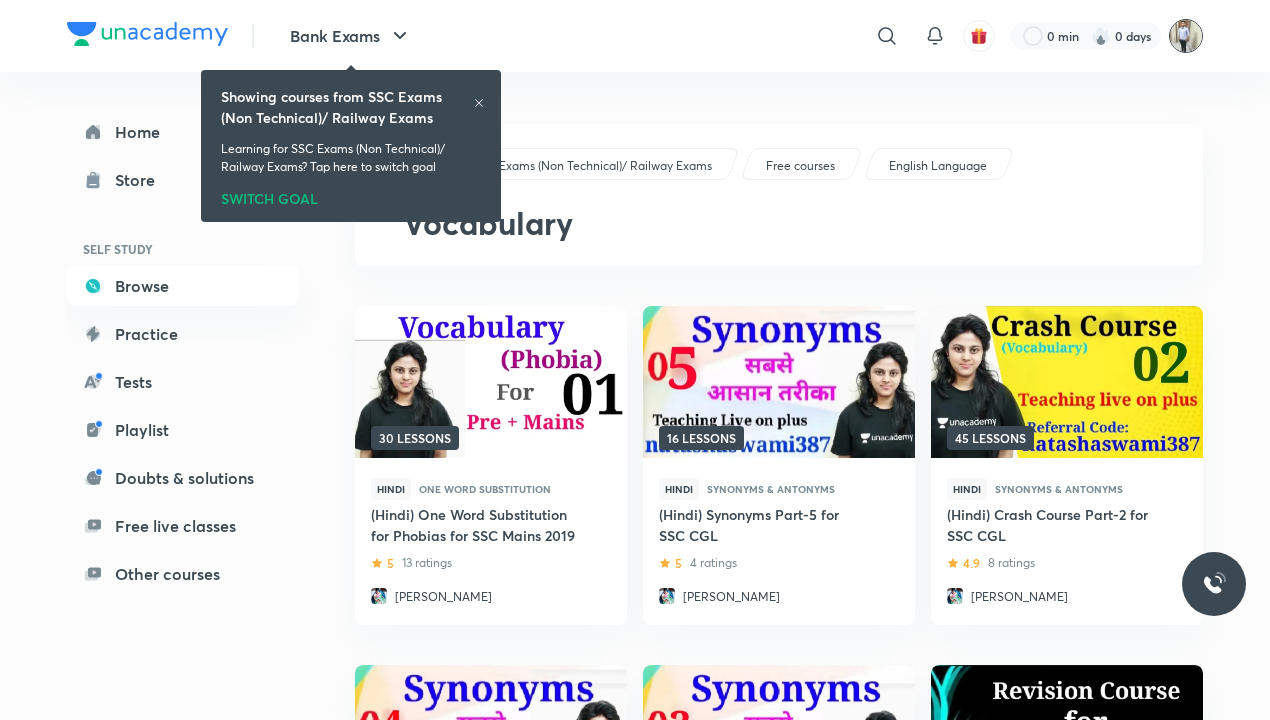 click at bounding box center (1186, 36) 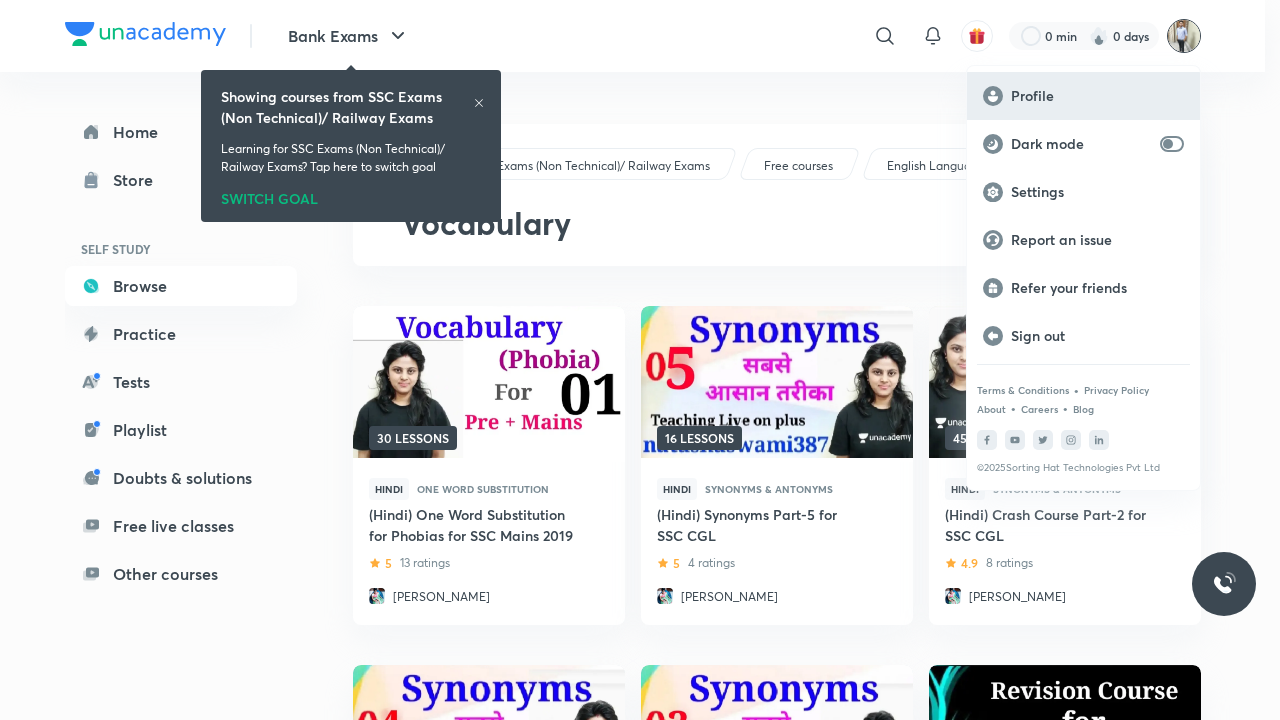 click on "Profile" at bounding box center [1097, 96] 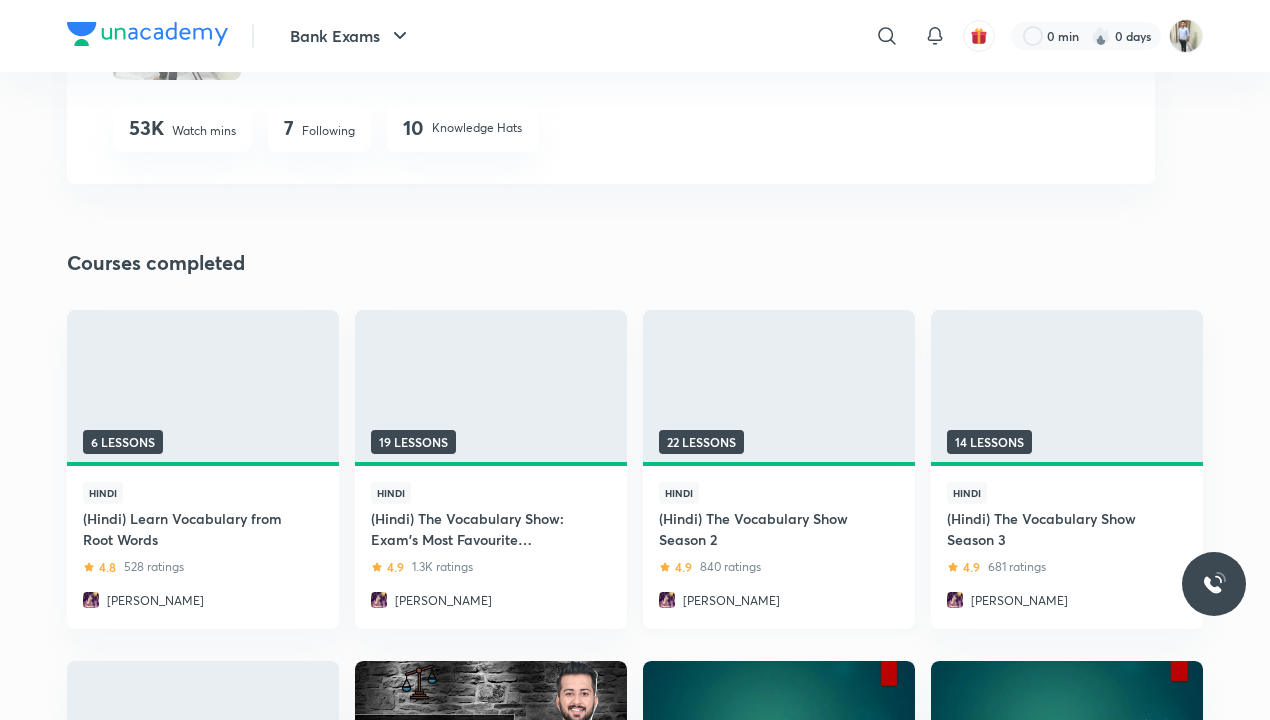 scroll, scrollTop: 300, scrollLeft: 0, axis: vertical 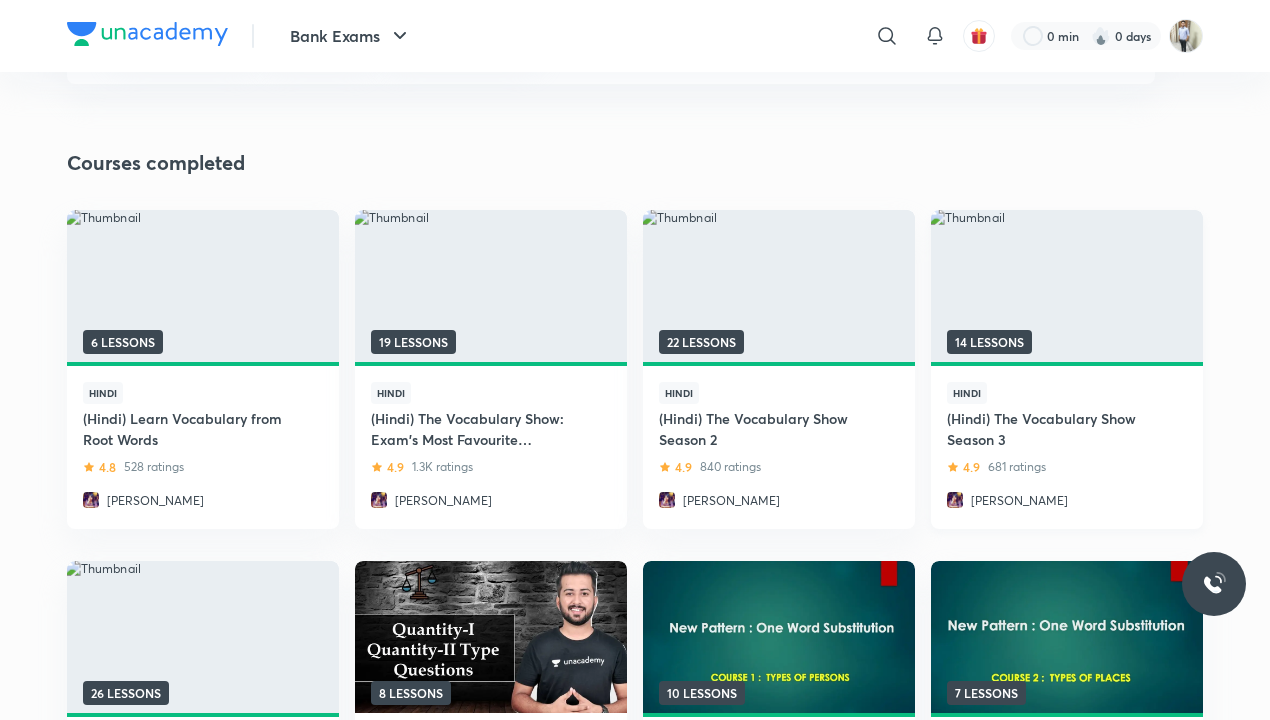 click on "Hindi (Hindi) The Vocabulary Show Season 3 4.9 681 ratings" at bounding box center [1051, 429] 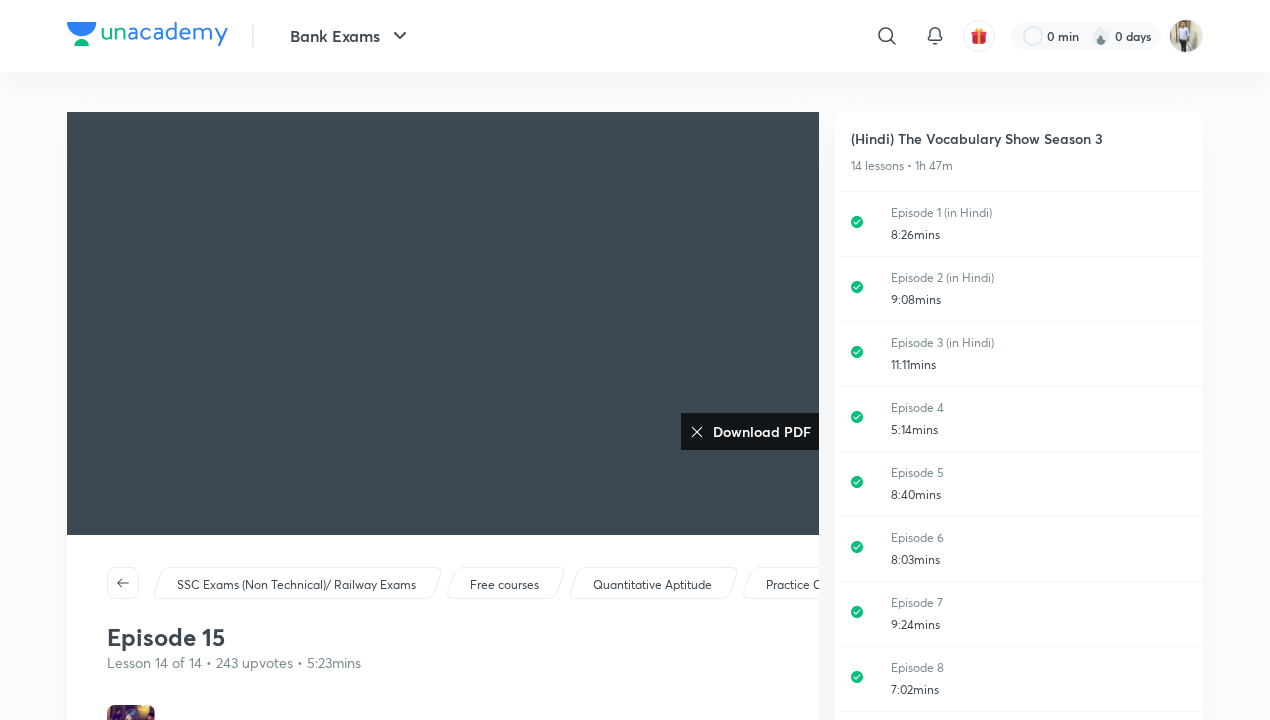 scroll, scrollTop: 100, scrollLeft: 0, axis: vertical 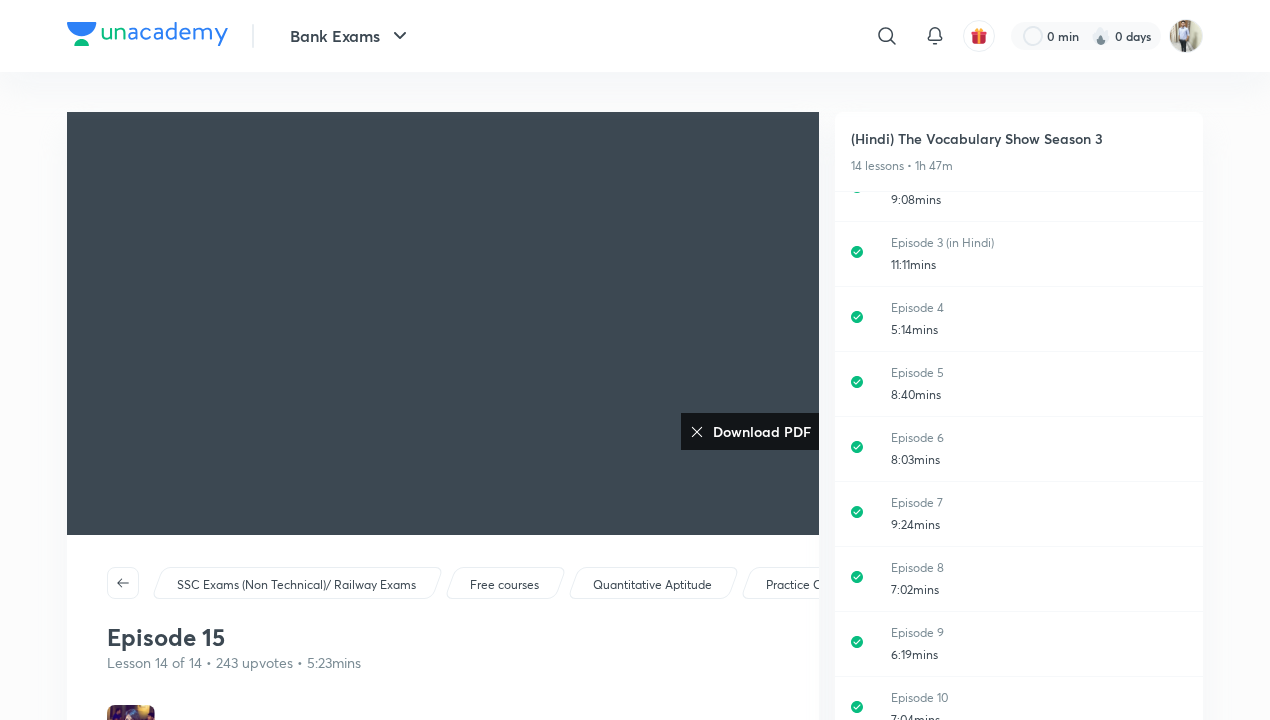 click on "Episode 6" at bounding box center [1039, 438] 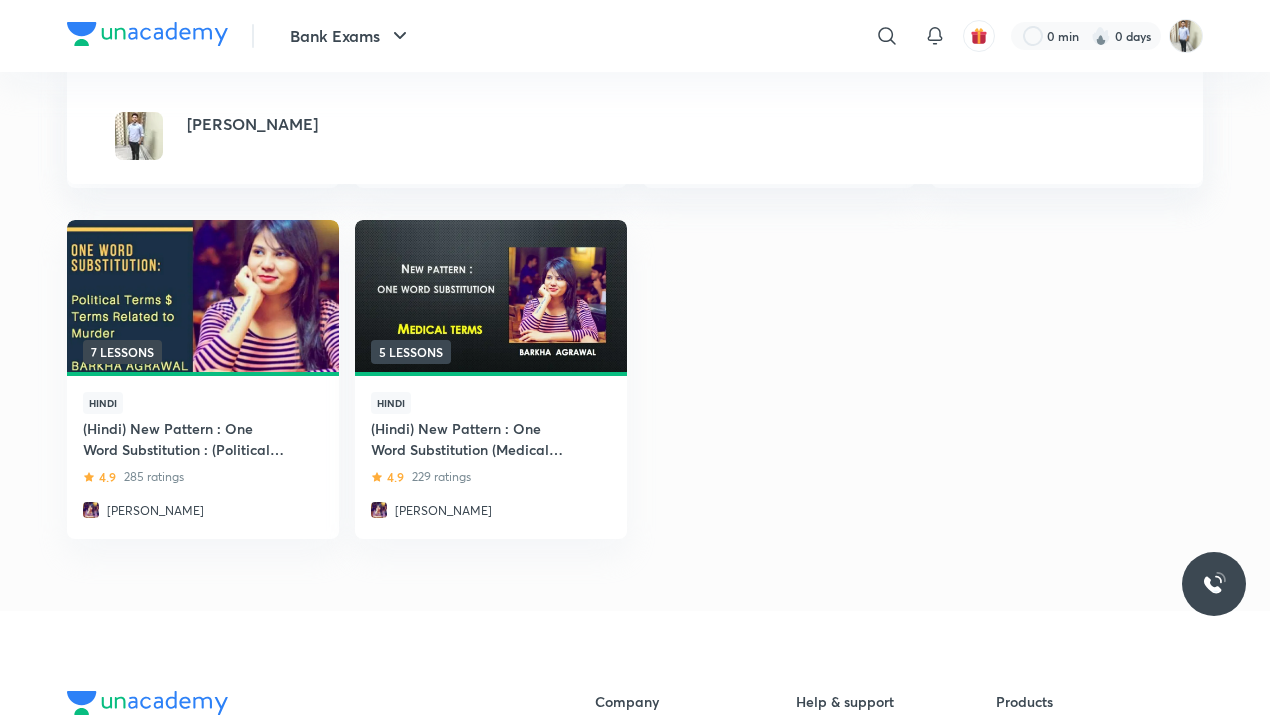 scroll, scrollTop: 1000, scrollLeft: 0, axis: vertical 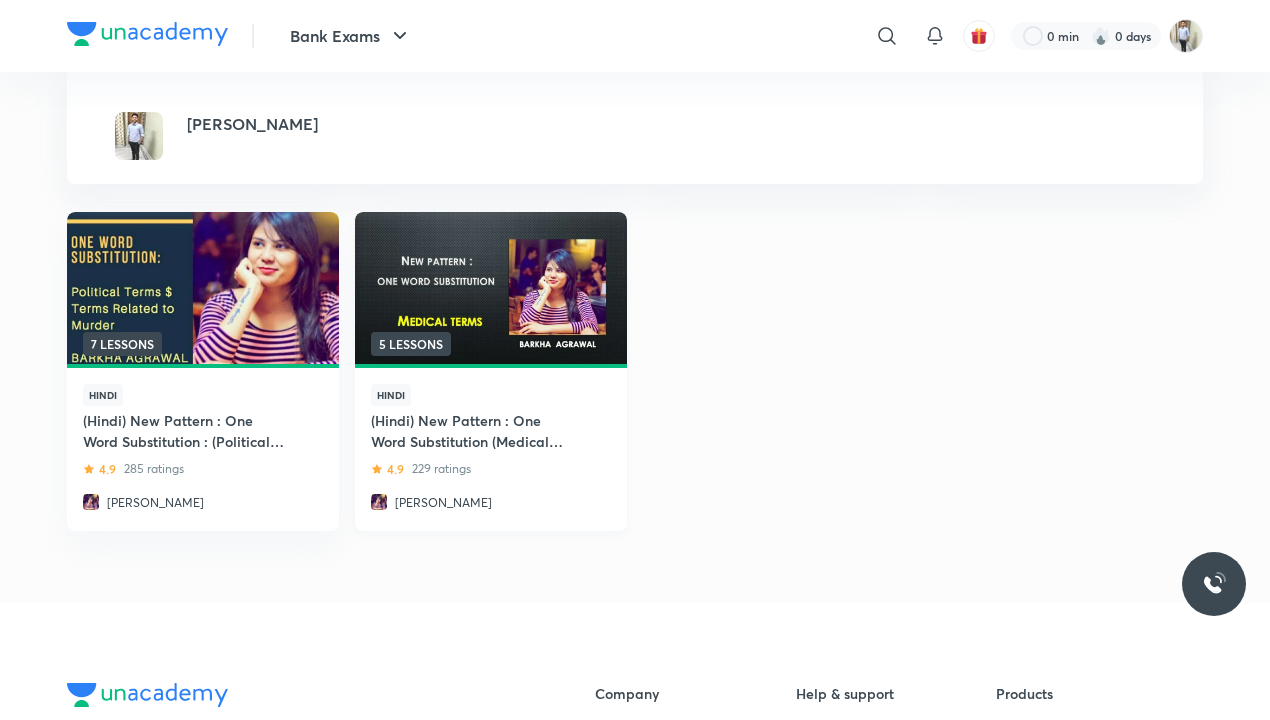 click on "Hindi (Hindi) New Pattern : One Word Substitution (Medical Terms) - SSC Exams 4.9 229 ratings" at bounding box center (475, 431) 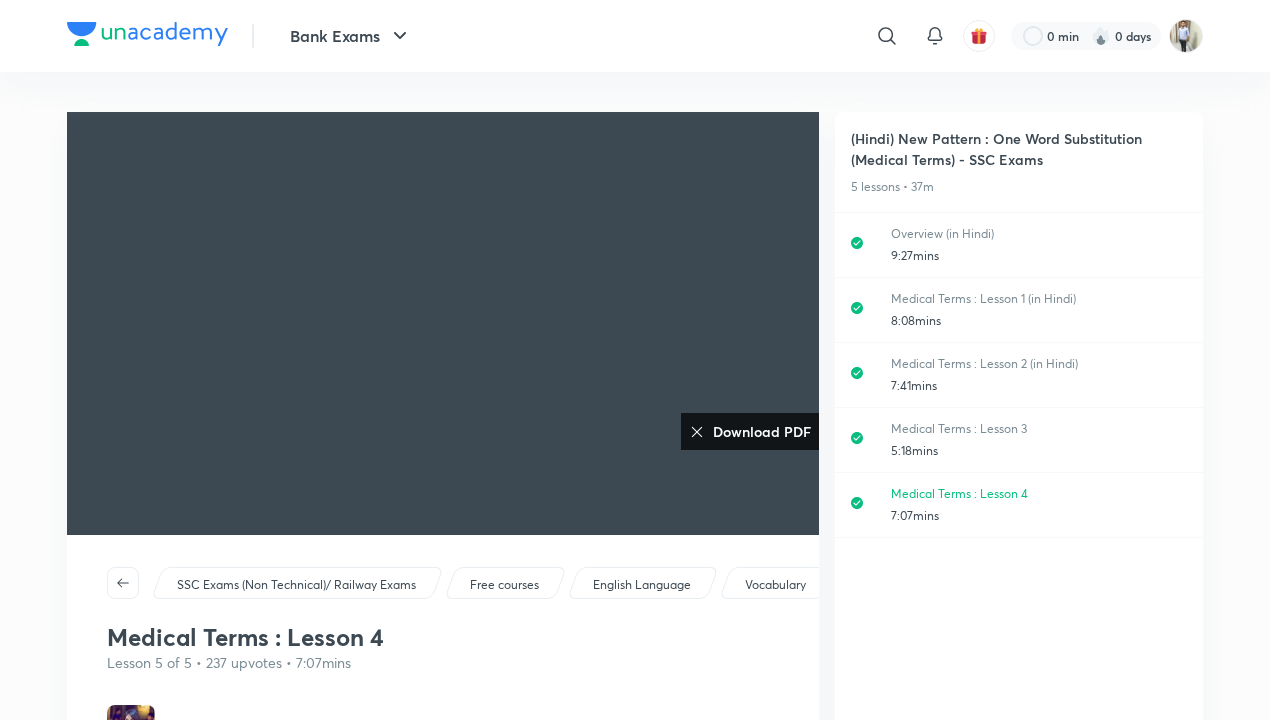 click on "Download PDF" at bounding box center (758, 431) 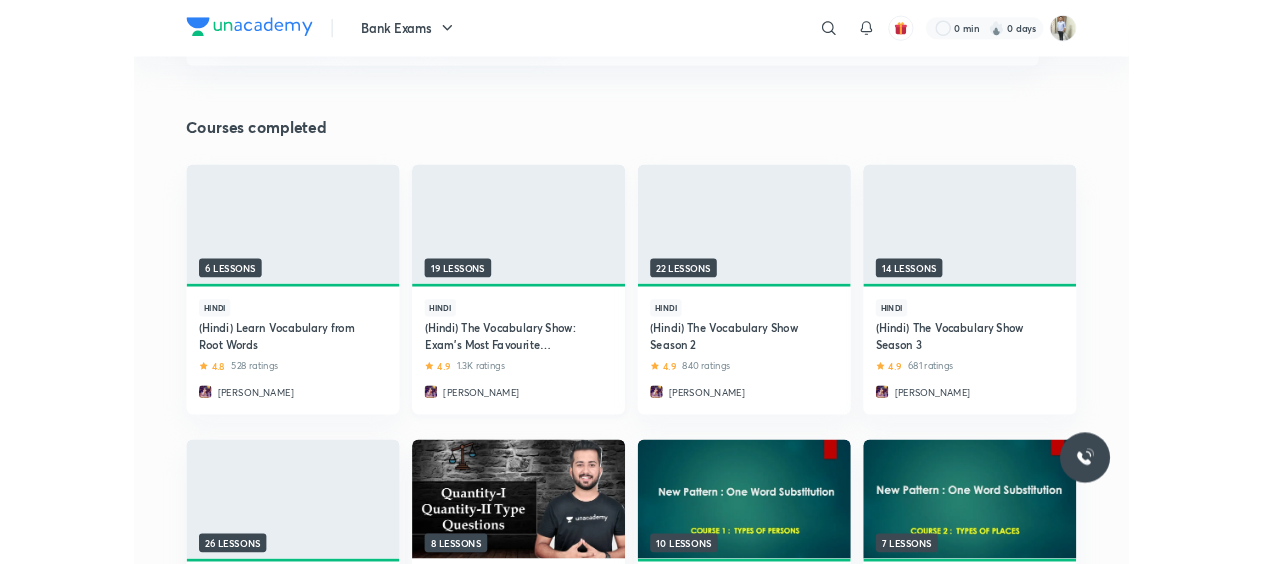 scroll, scrollTop: 0, scrollLeft: 0, axis: both 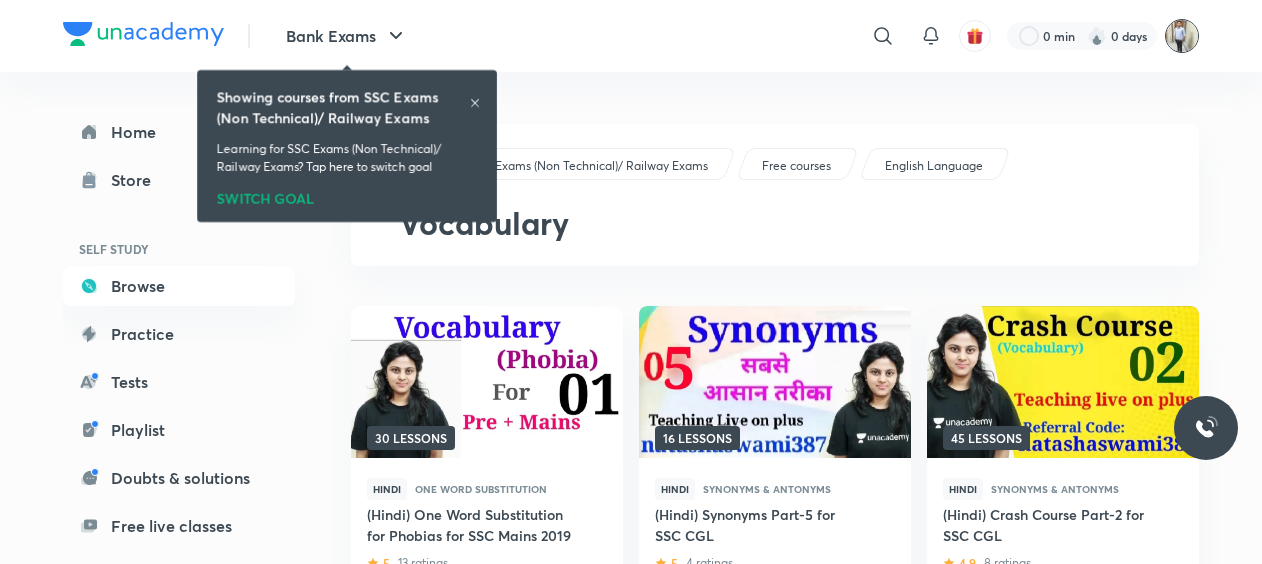 click at bounding box center (1182, 36) 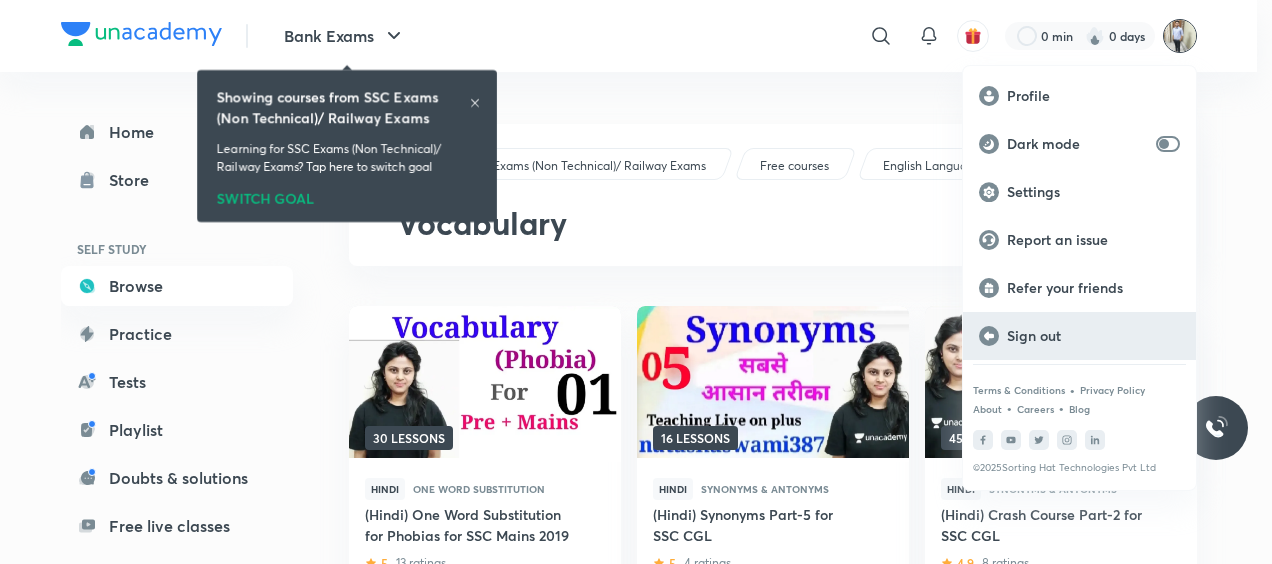 click on "Sign out" at bounding box center [1093, 336] 